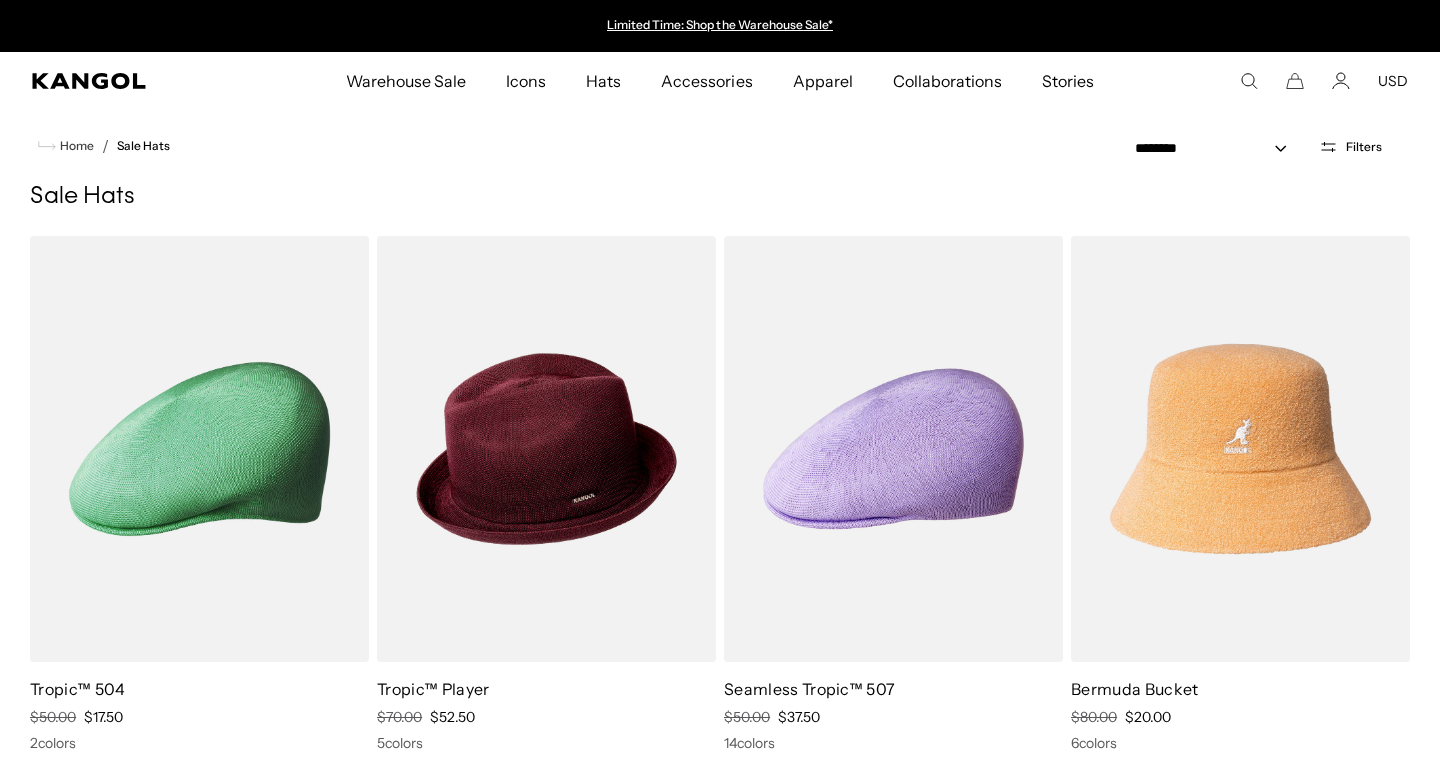scroll, scrollTop: 0, scrollLeft: 0, axis: both 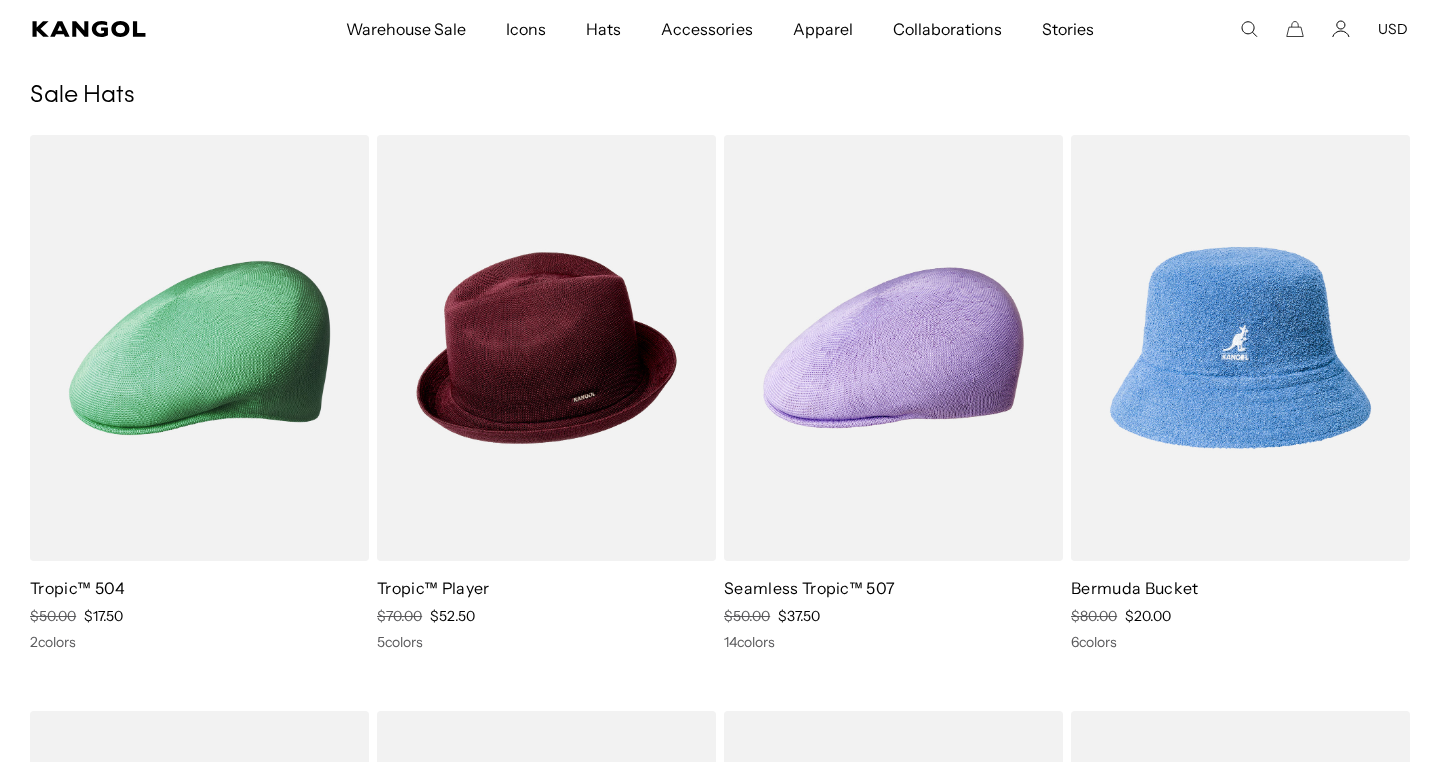 click at bounding box center [1240, 348] 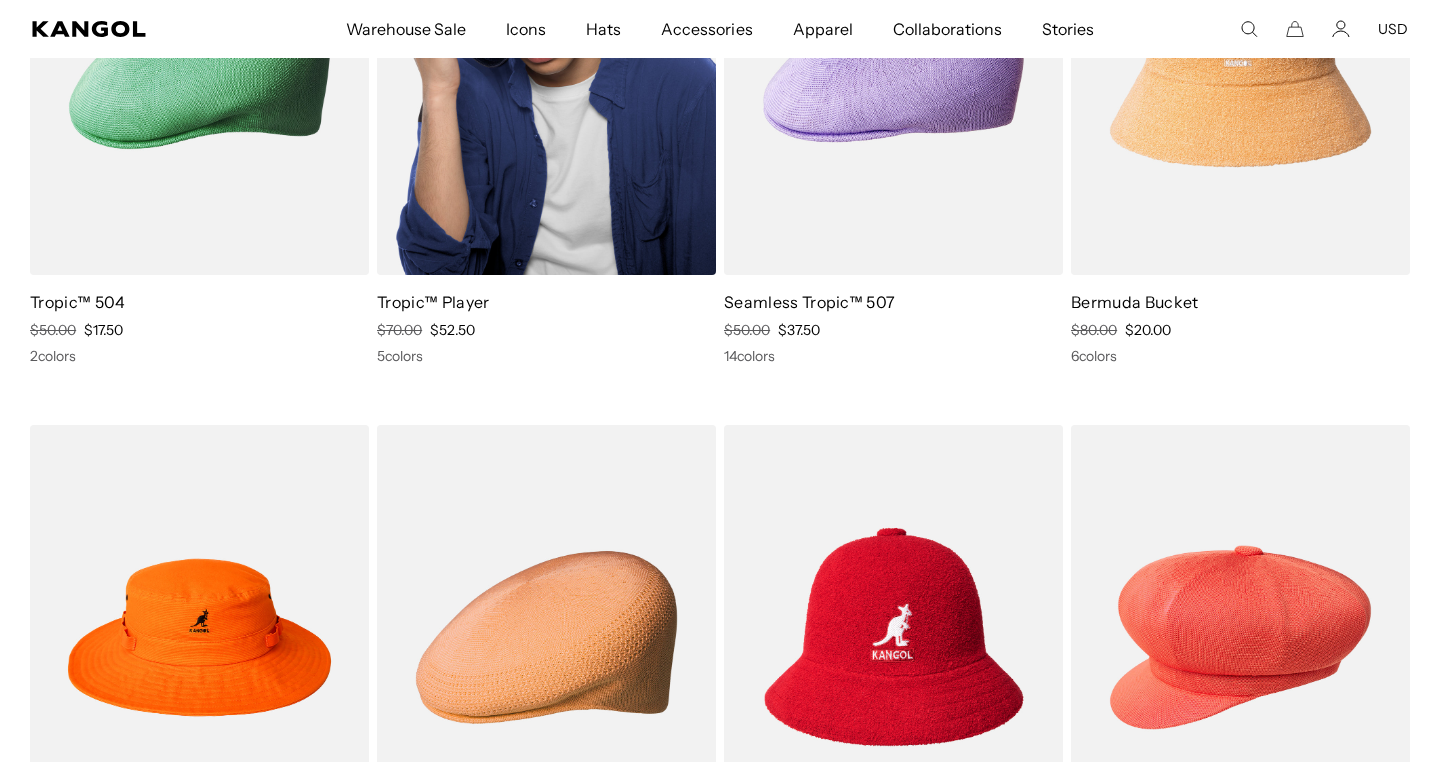 scroll, scrollTop: 673, scrollLeft: 0, axis: vertical 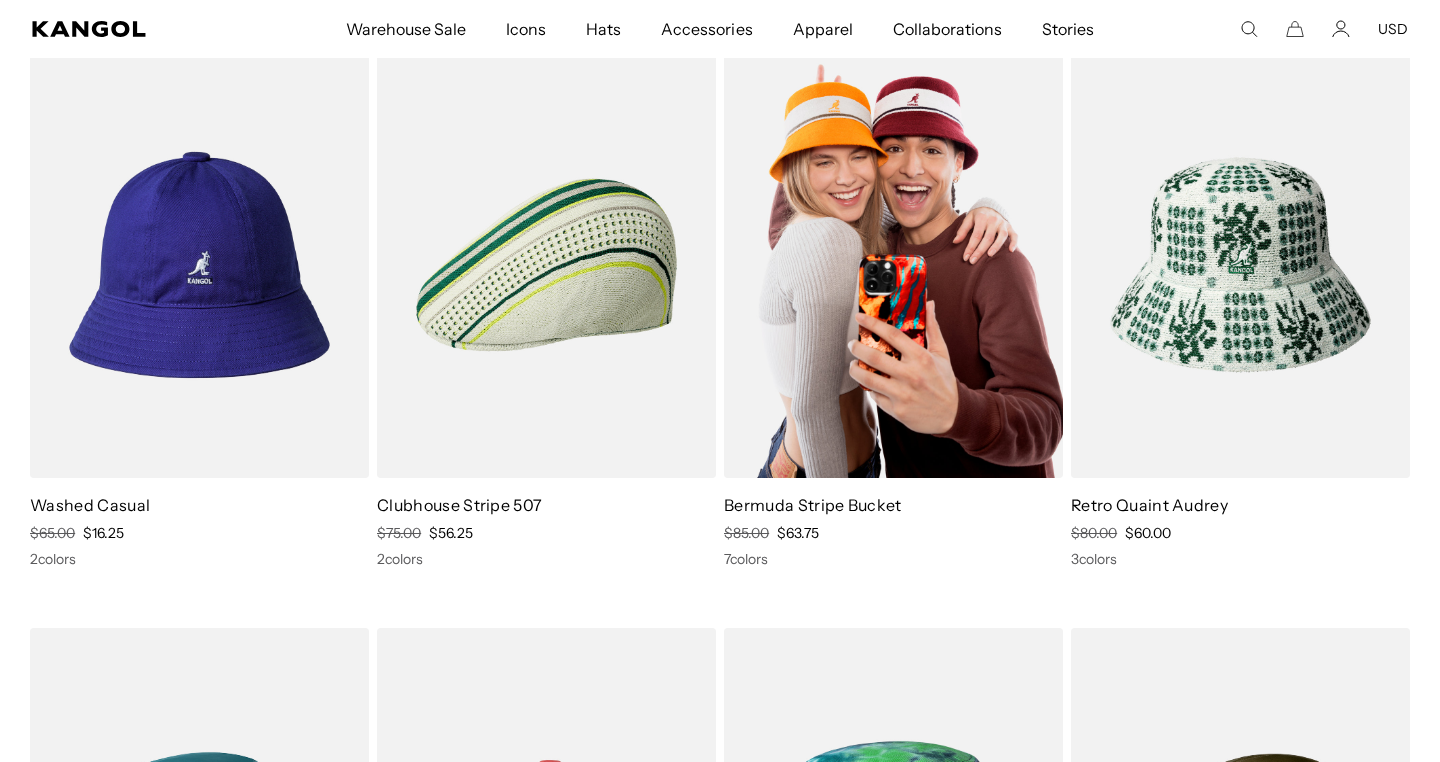 click at bounding box center [893, 265] 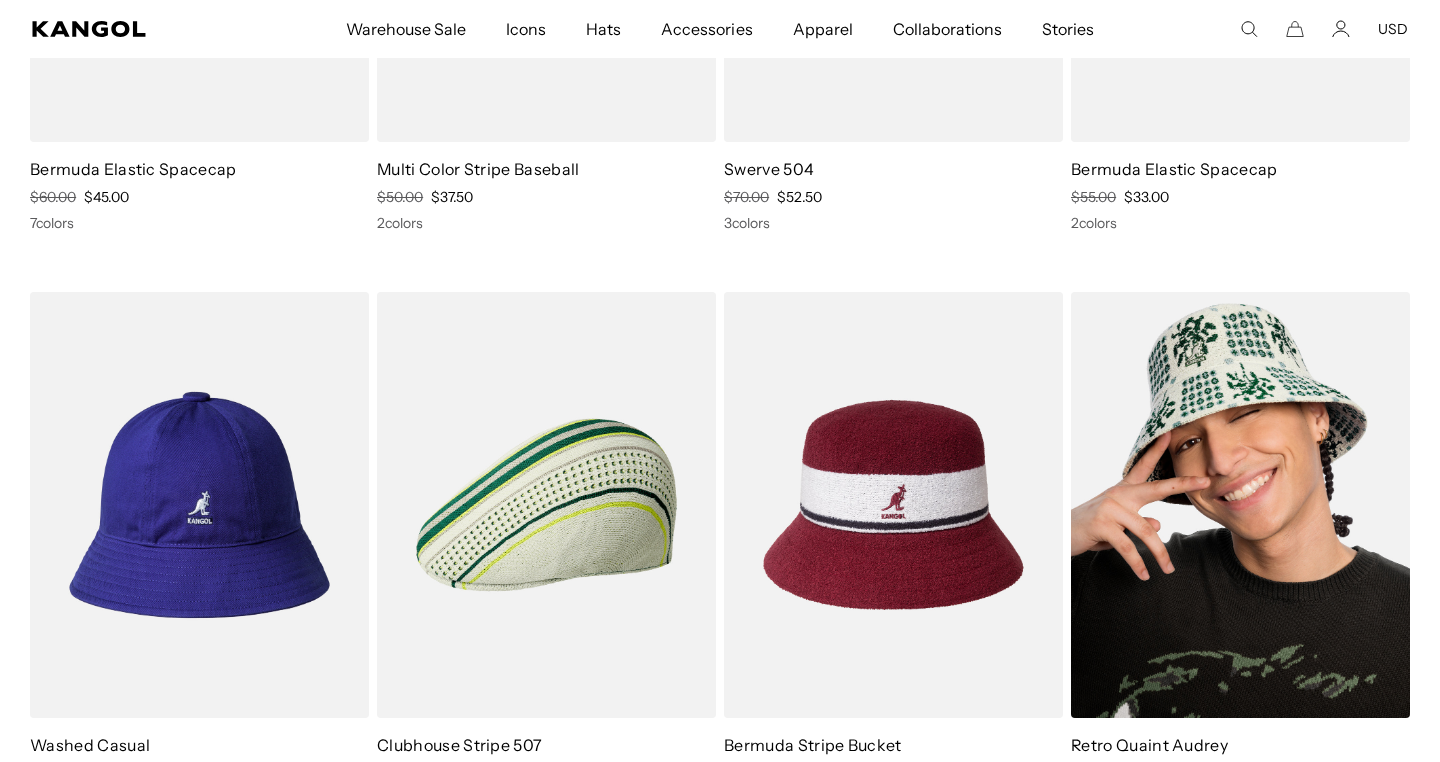 scroll, scrollTop: 1822, scrollLeft: 0, axis: vertical 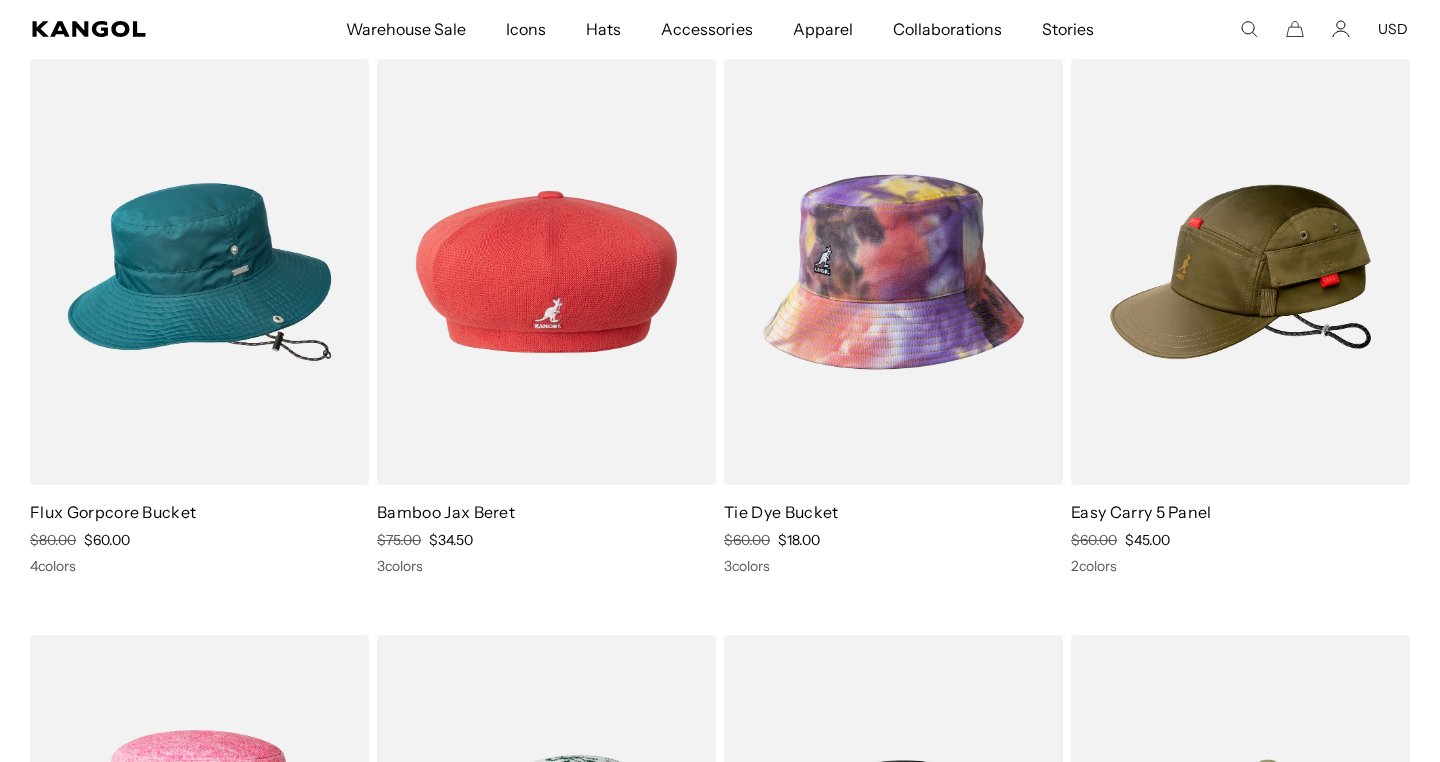 click at bounding box center [893, 272] 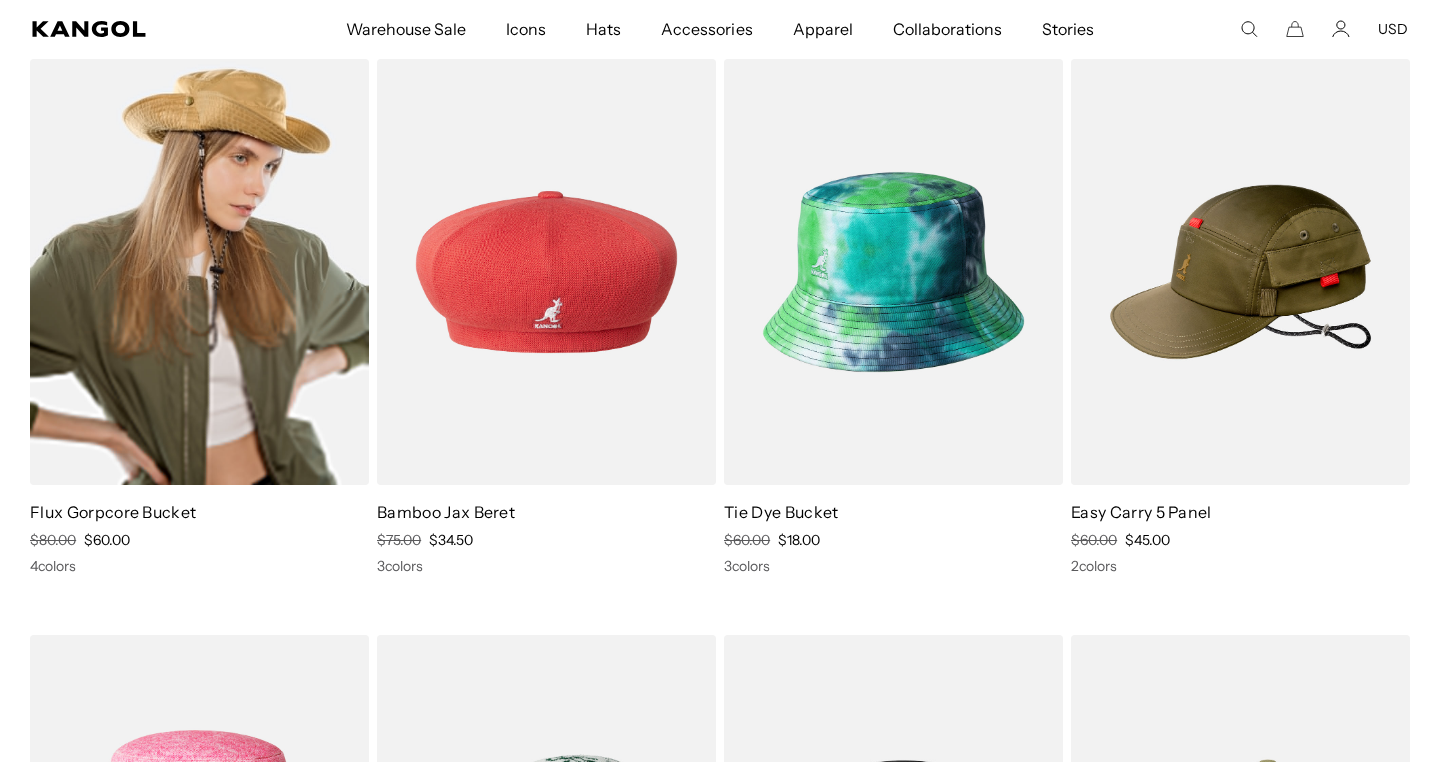 scroll, scrollTop: 0, scrollLeft: 0, axis: both 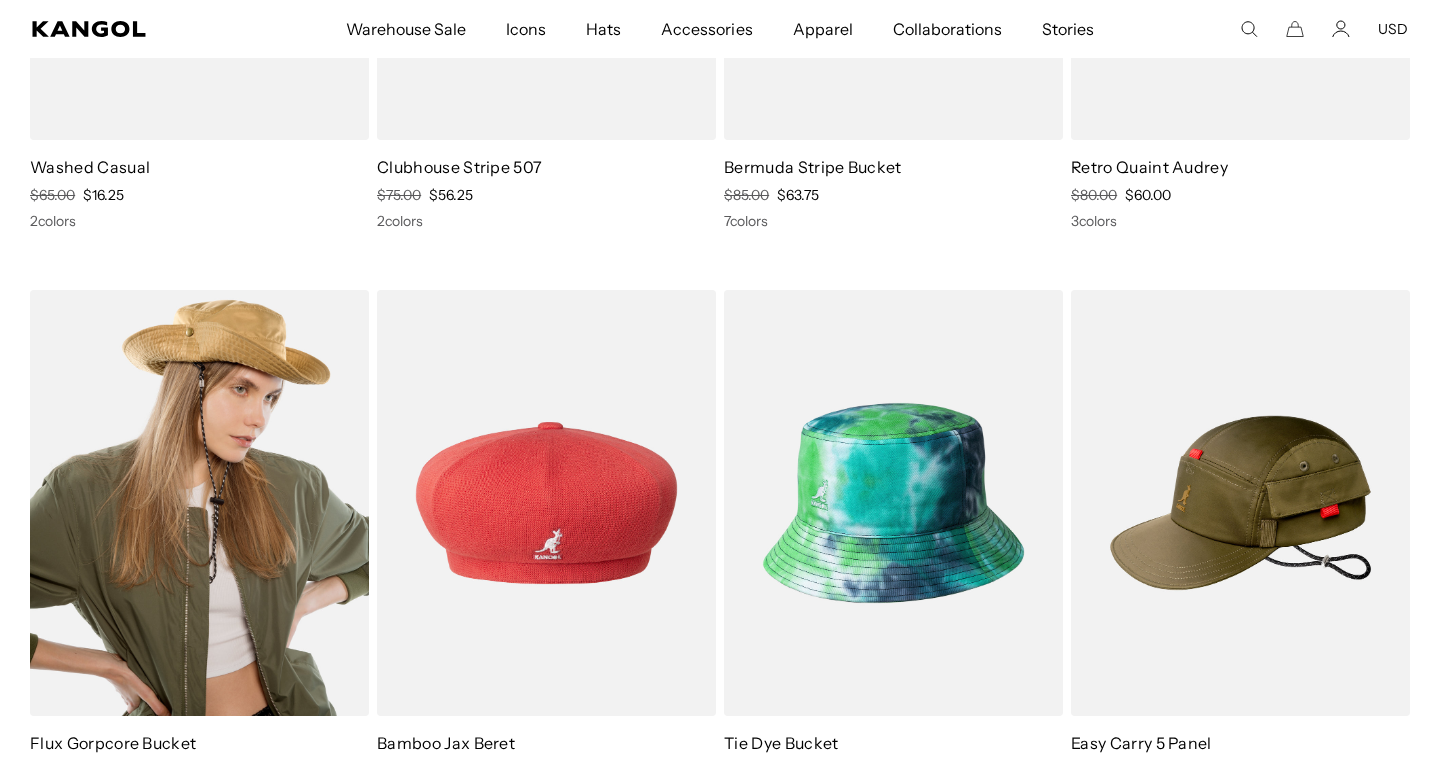 click at bounding box center (199, 503) 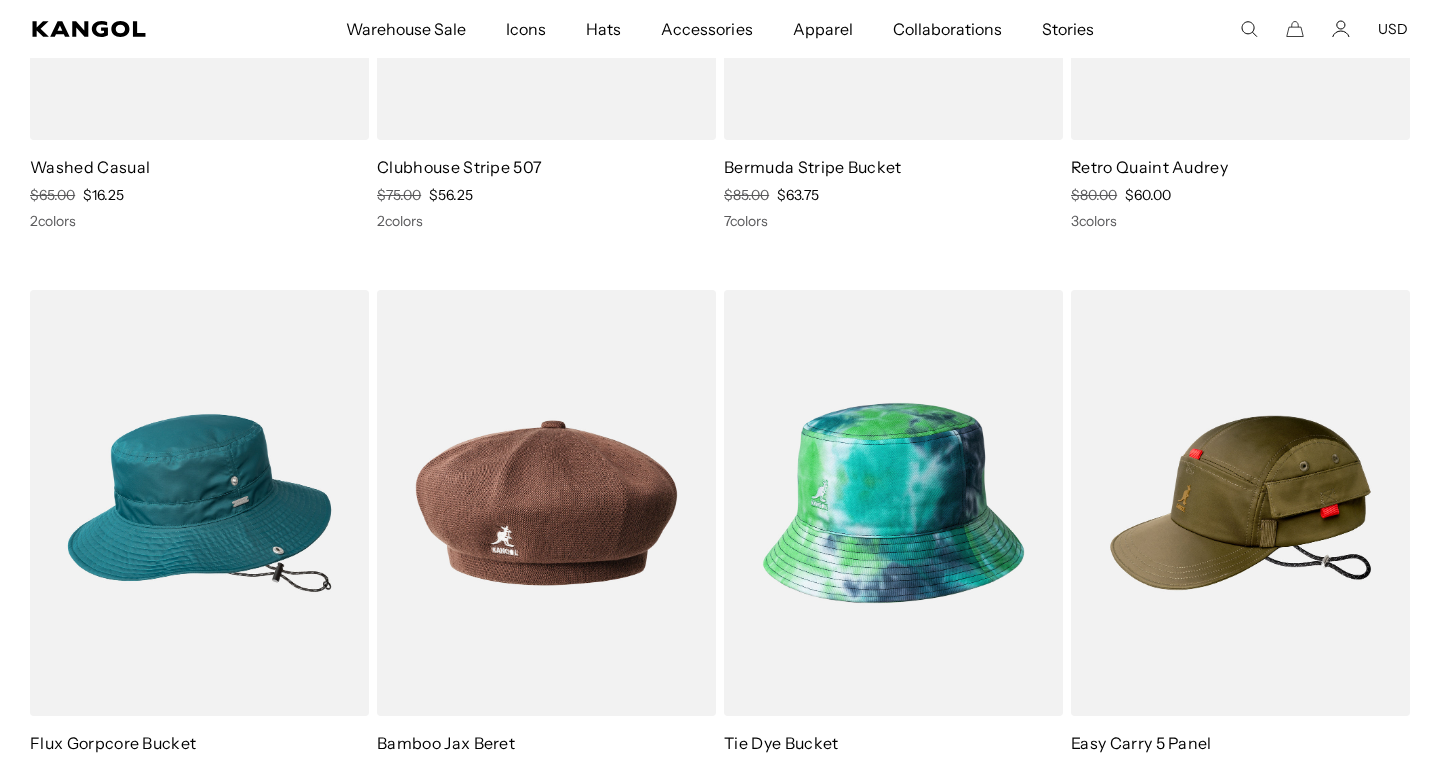 scroll, scrollTop: 0, scrollLeft: 412, axis: horizontal 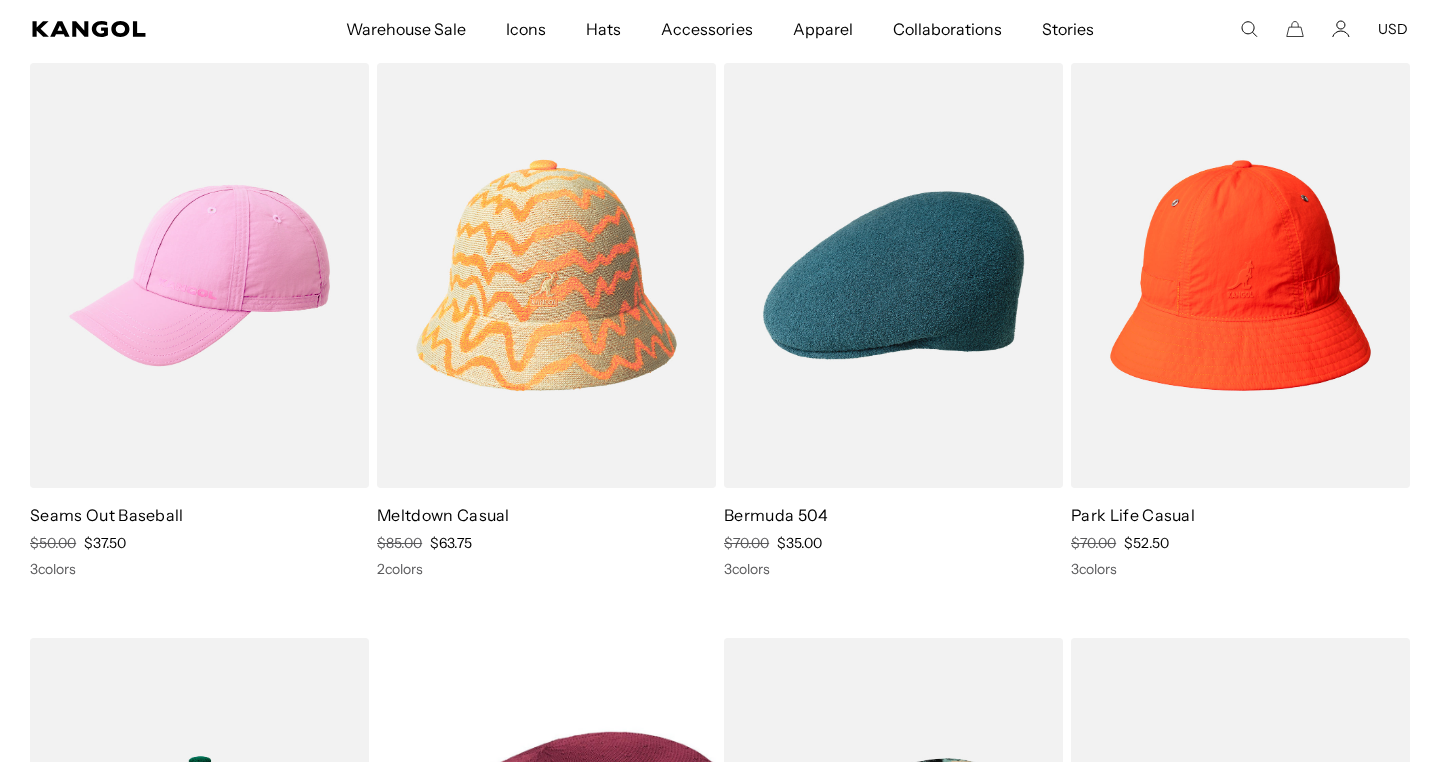 click at bounding box center (893, 276) 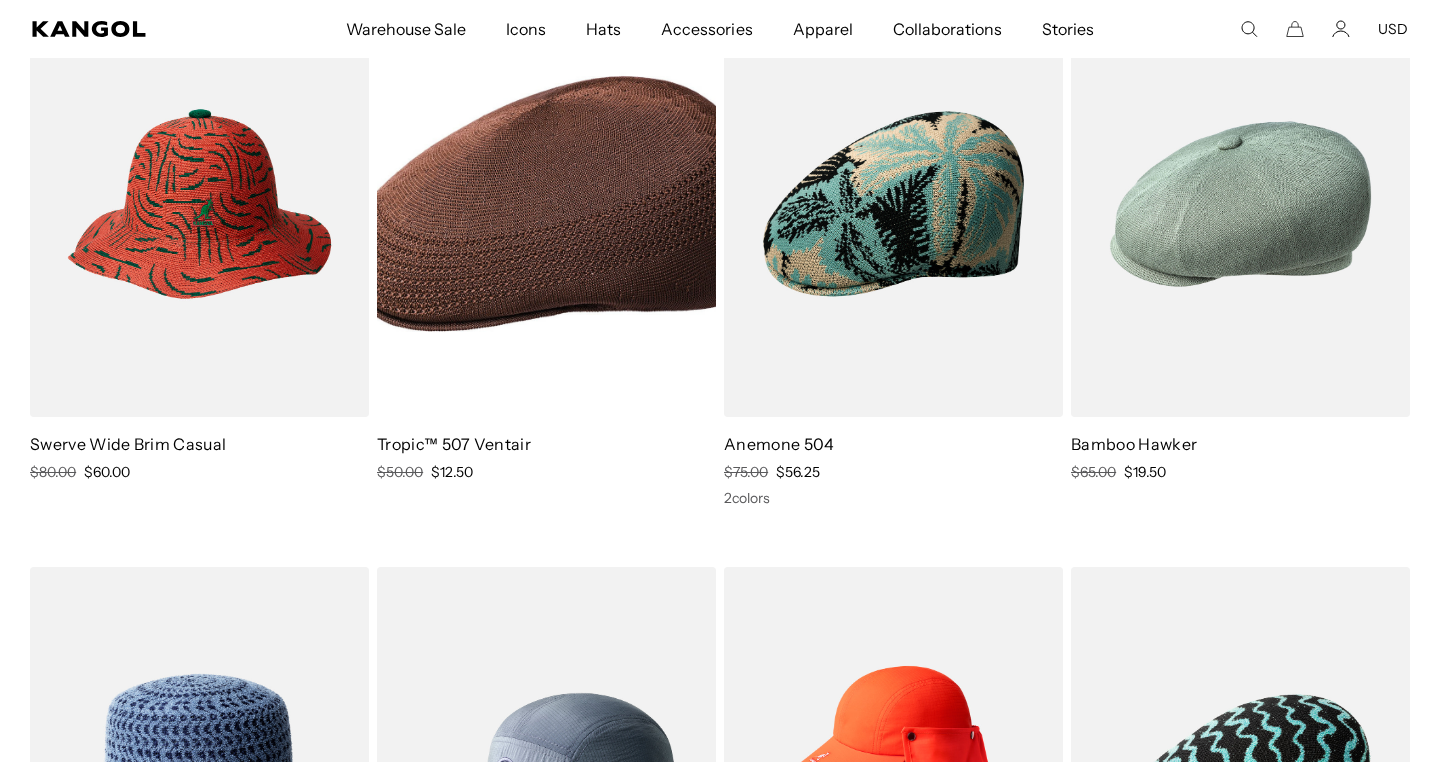 scroll, scrollTop: 5566, scrollLeft: 0, axis: vertical 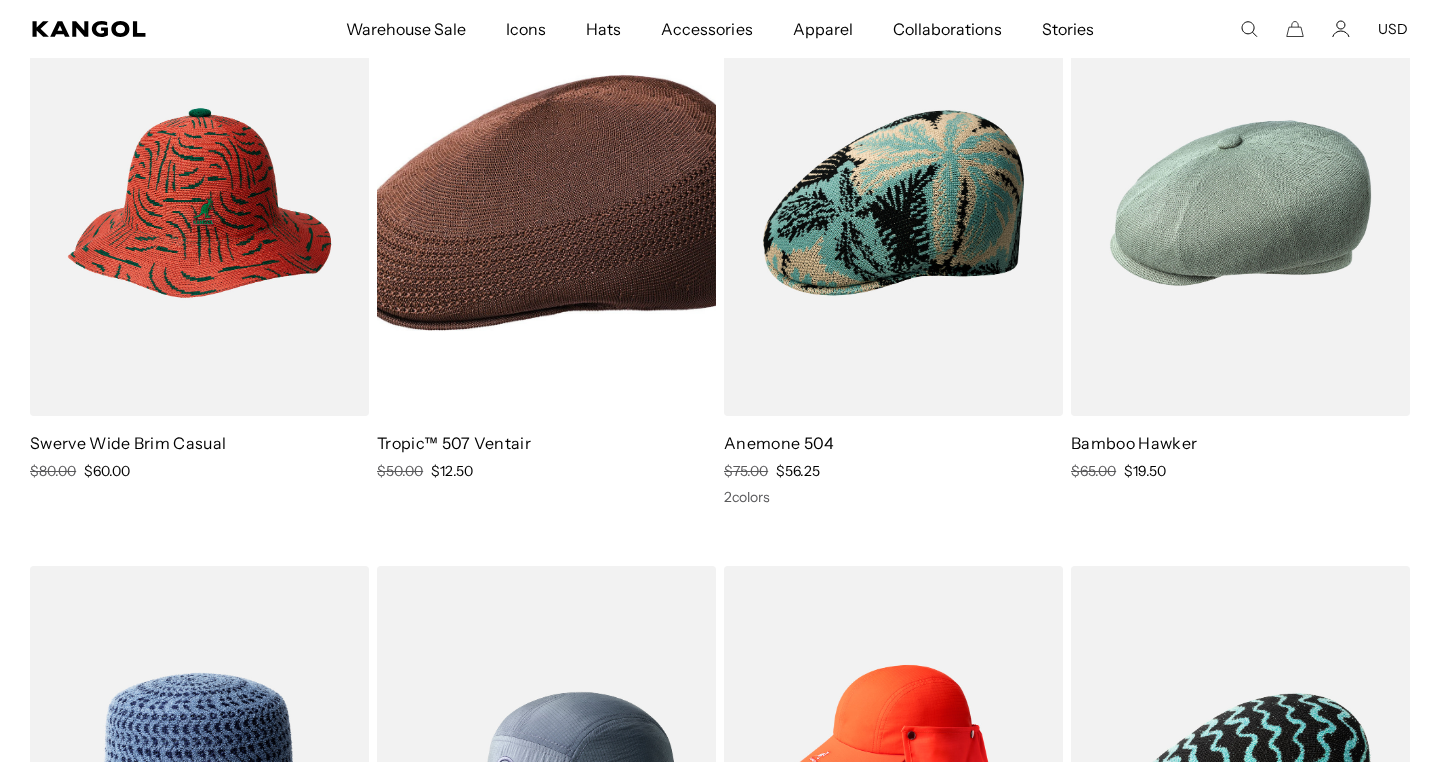 click at bounding box center (546, 203) 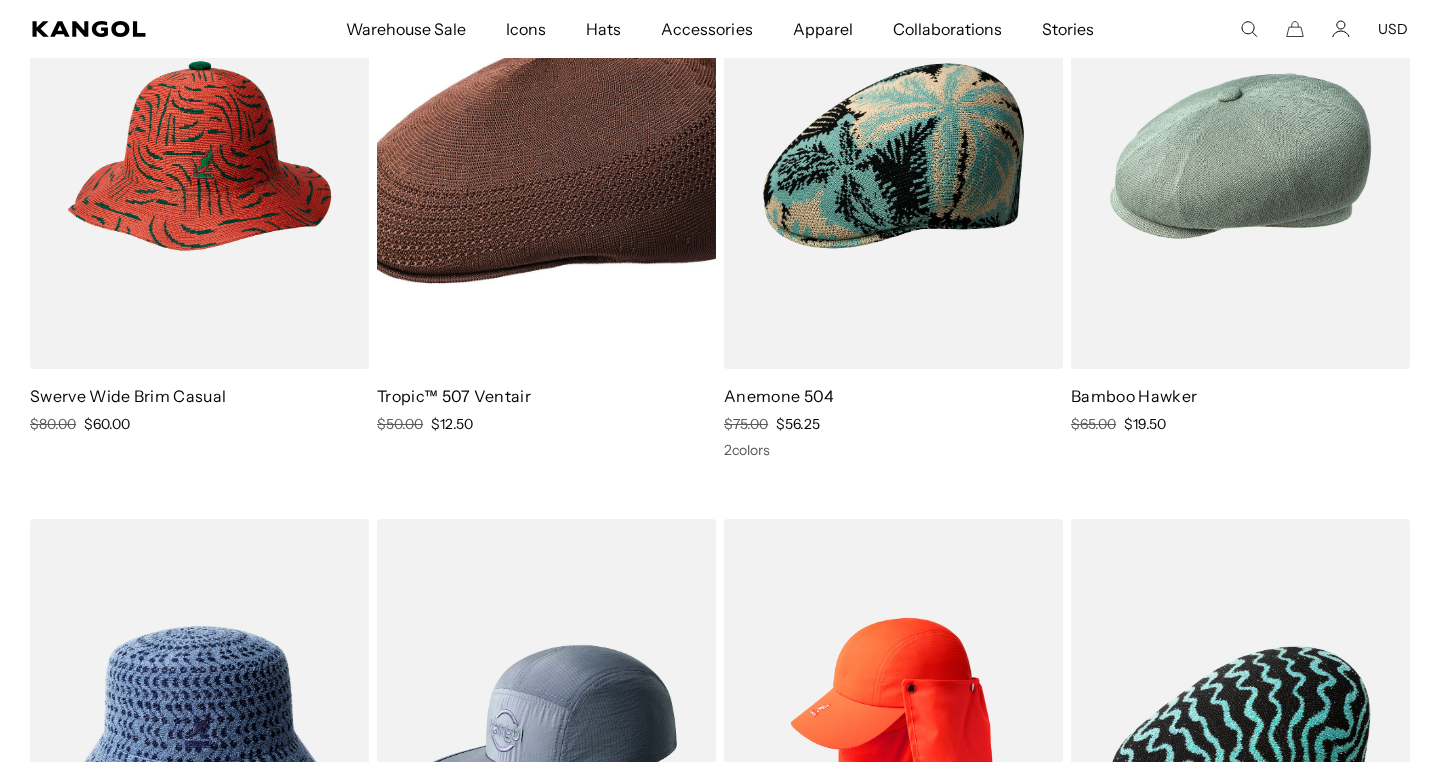 scroll, scrollTop: 5474, scrollLeft: 0, axis: vertical 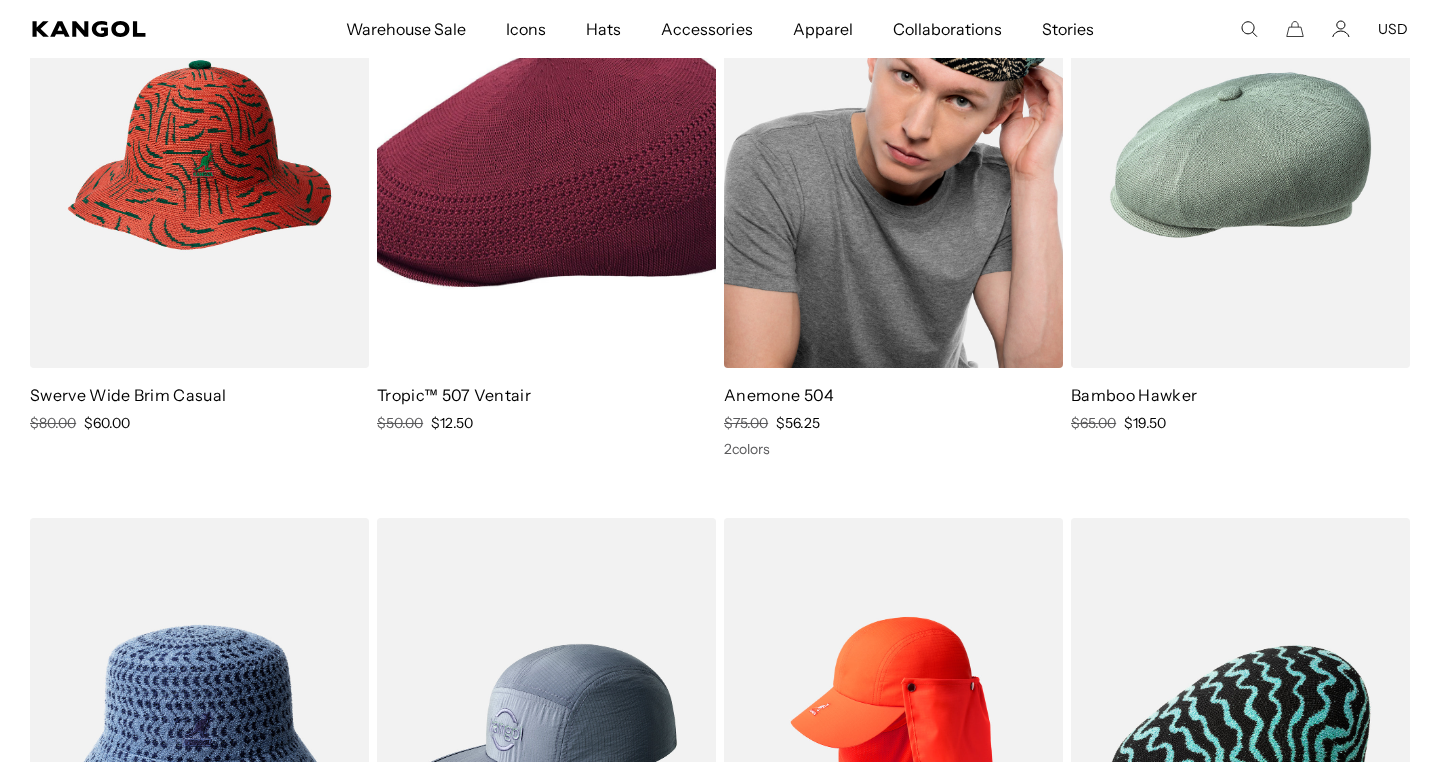 click at bounding box center (893, 155) 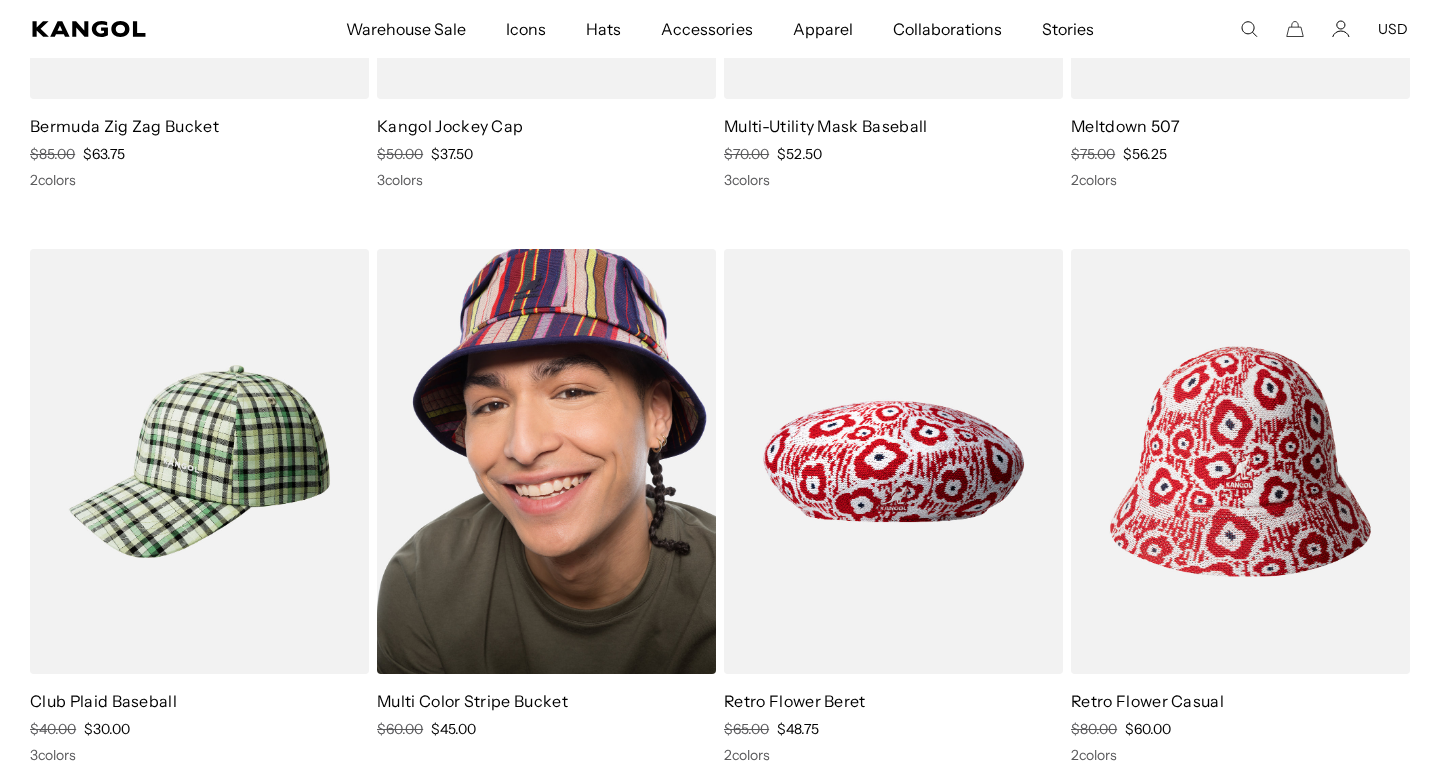 scroll, scrollTop: 6416, scrollLeft: 0, axis: vertical 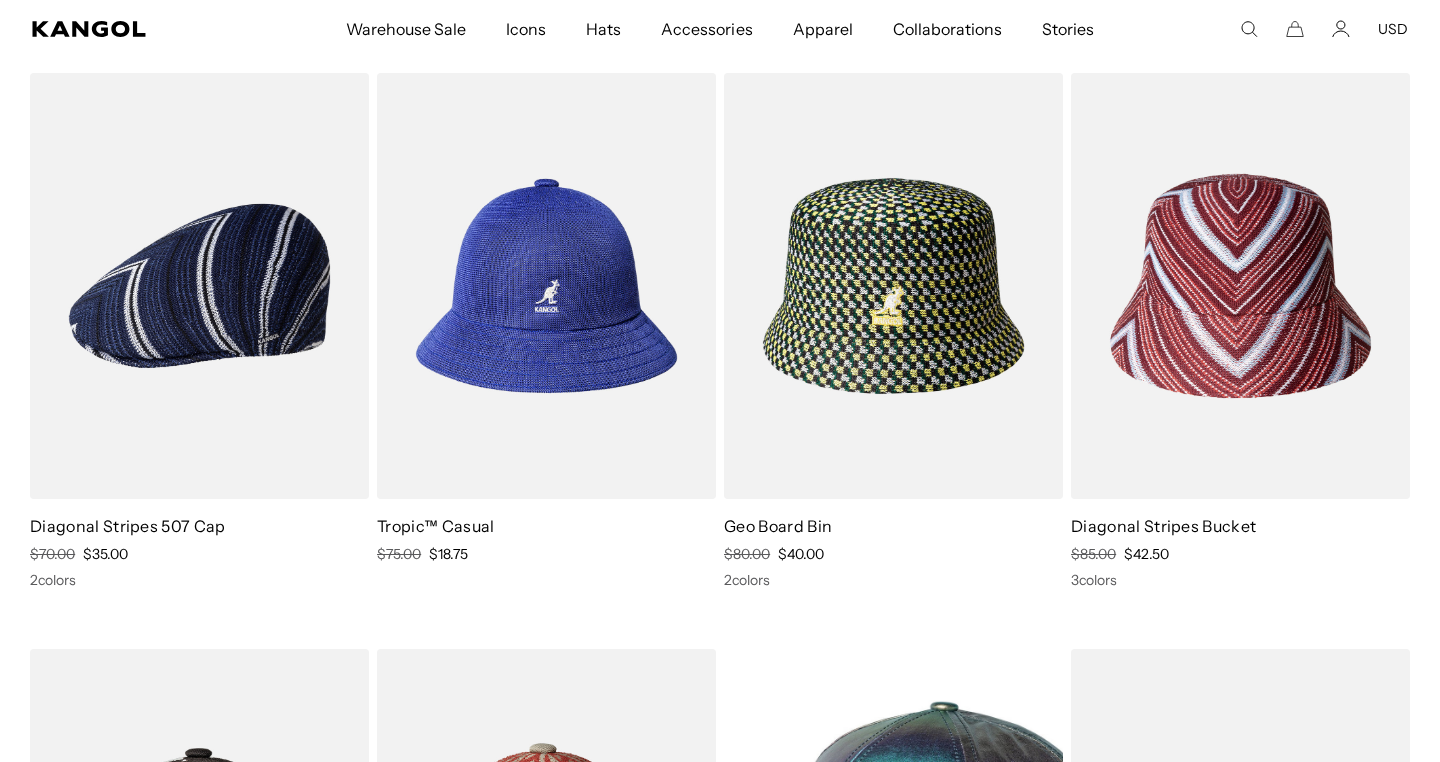 click at bounding box center (893, 286) 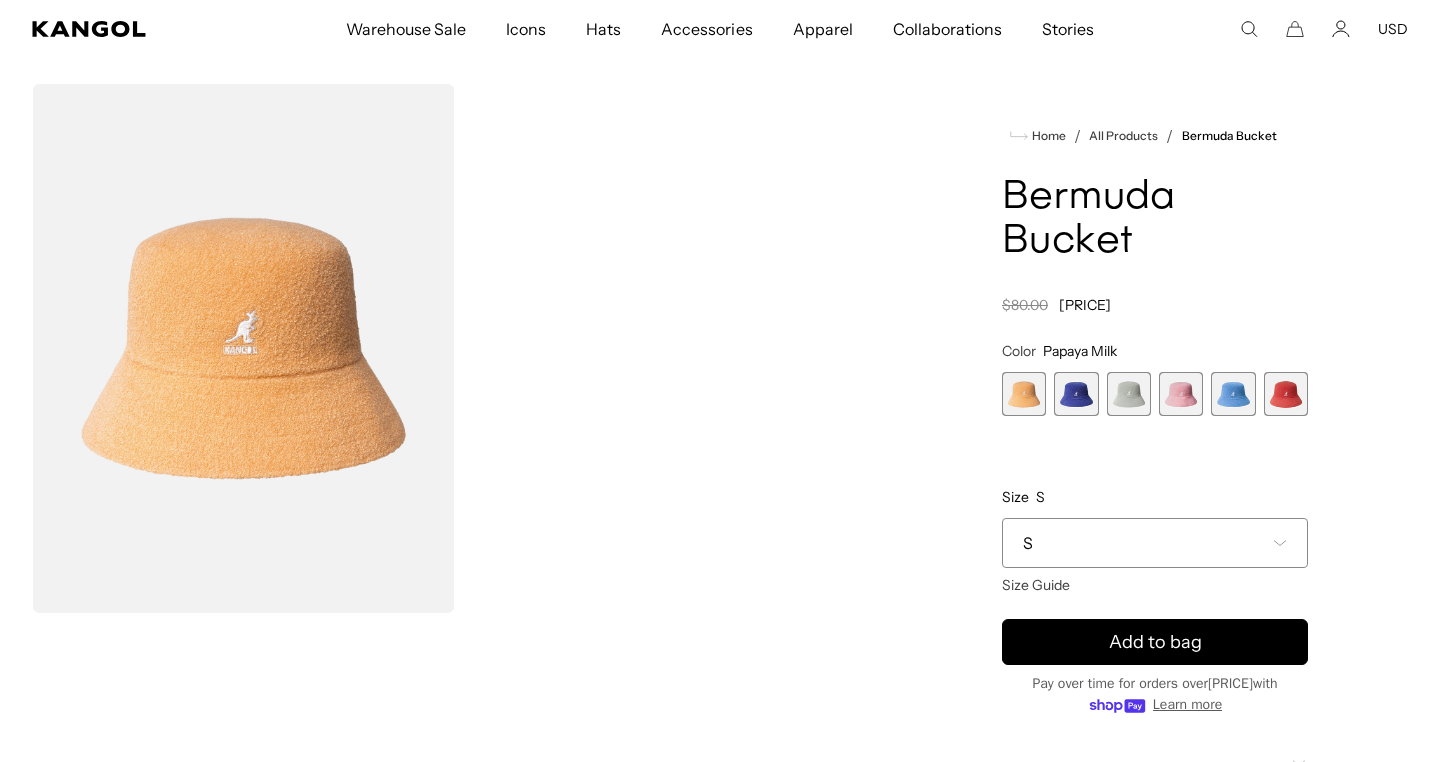 scroll, scrollTop: 63, scrollLeft: 0, axis: vertical 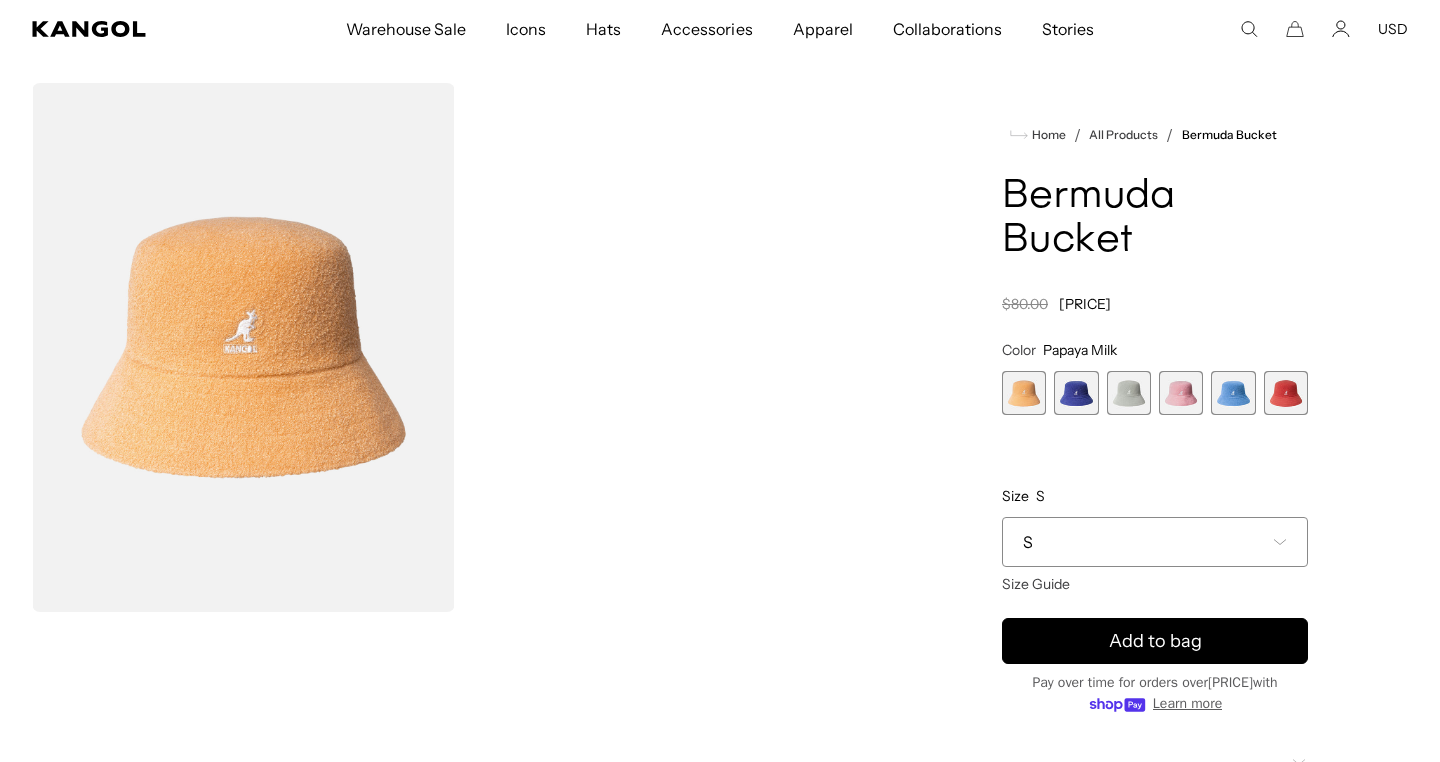click at bounding box center (1024, 393) 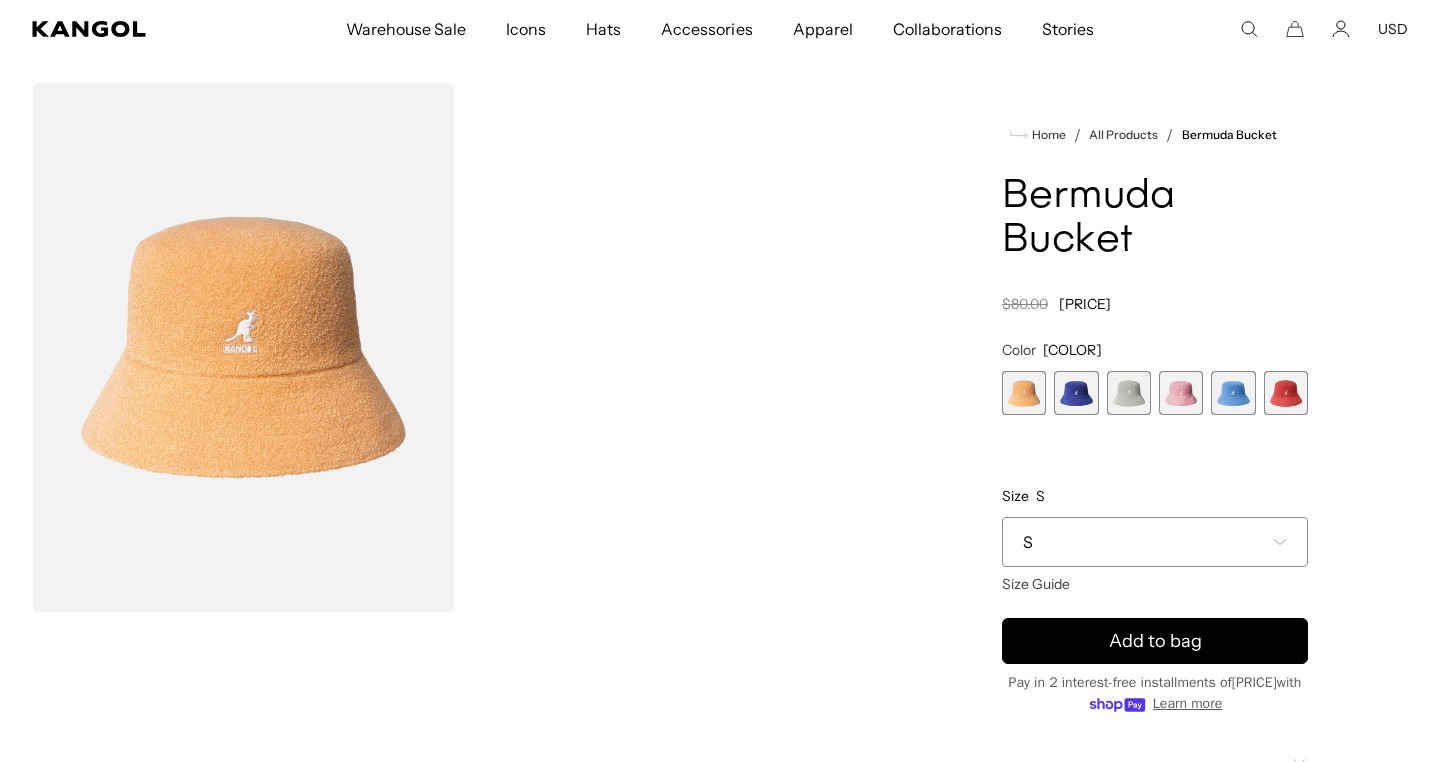 scroll, scrollTop: 0, scrollLeft: 412, axis: horizontal 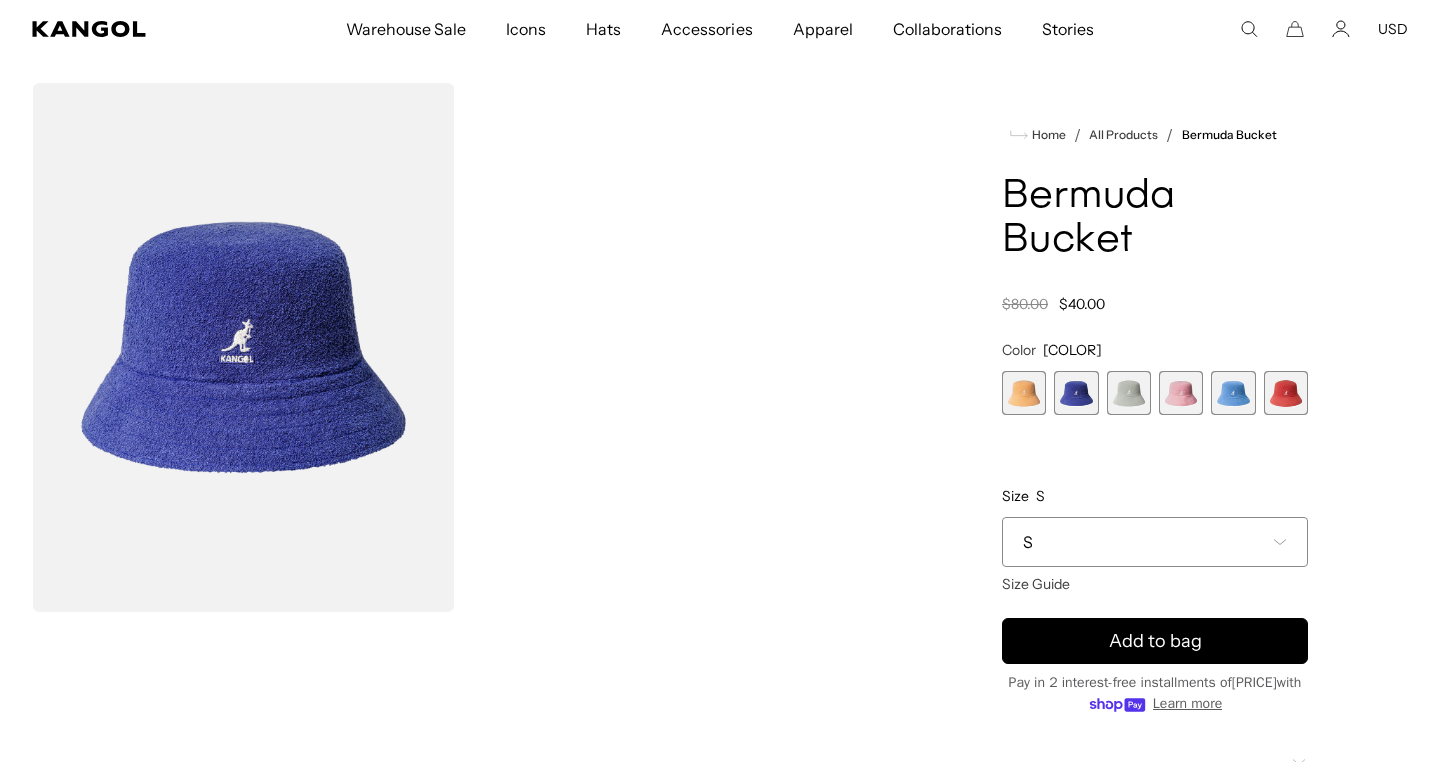 click at bounding box center (1129, 393) 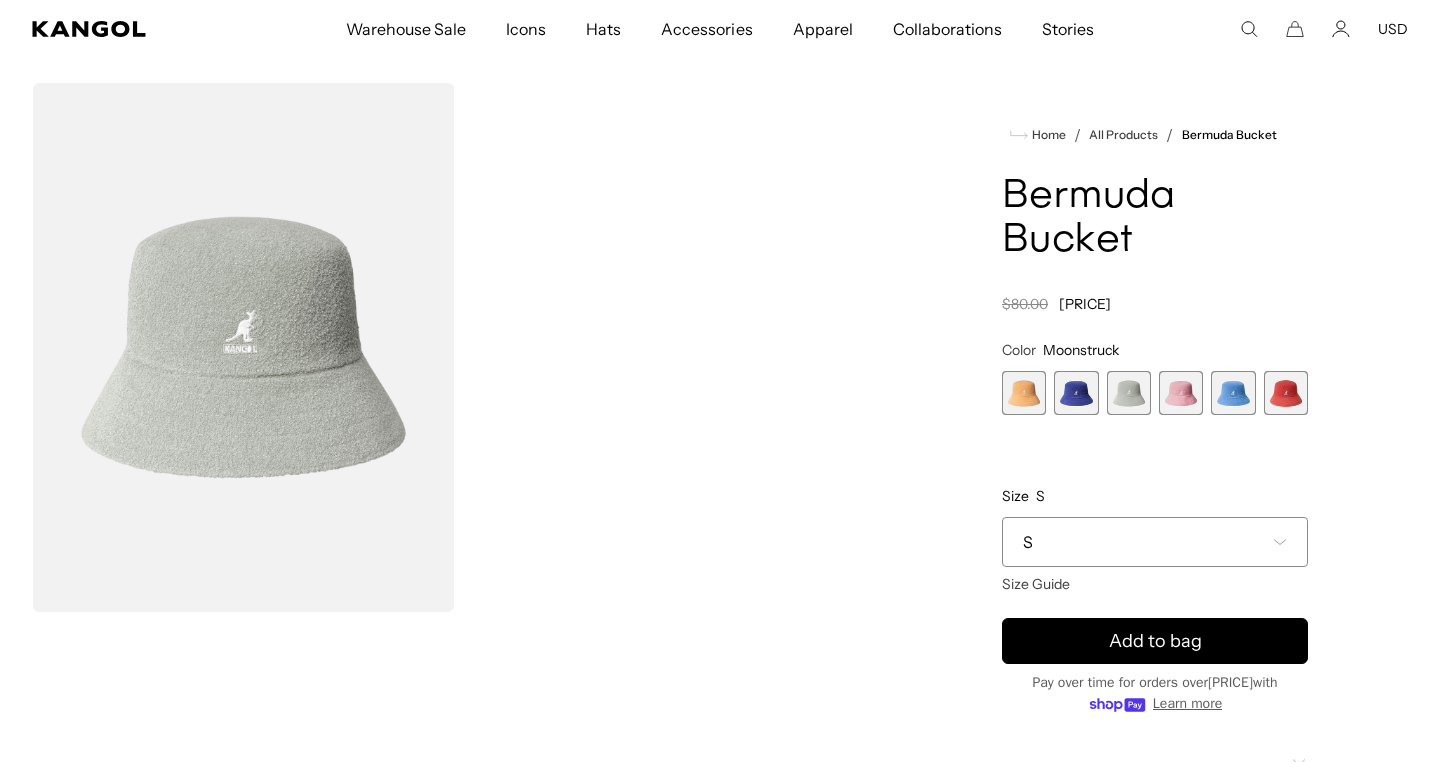 scroll, scrollTop: 0, scrollLeft: 412, axis: horizontal 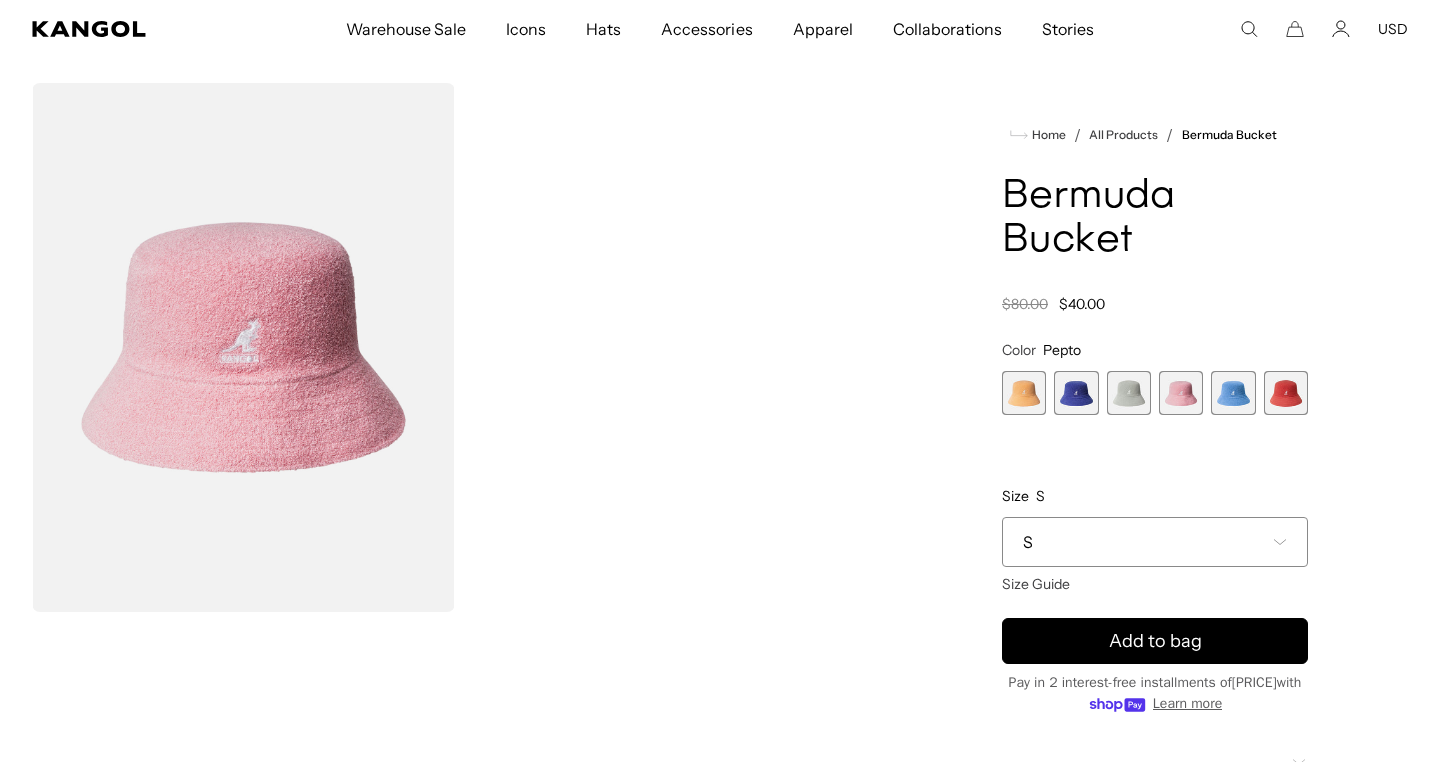 click at bounding box center (1233, 393) 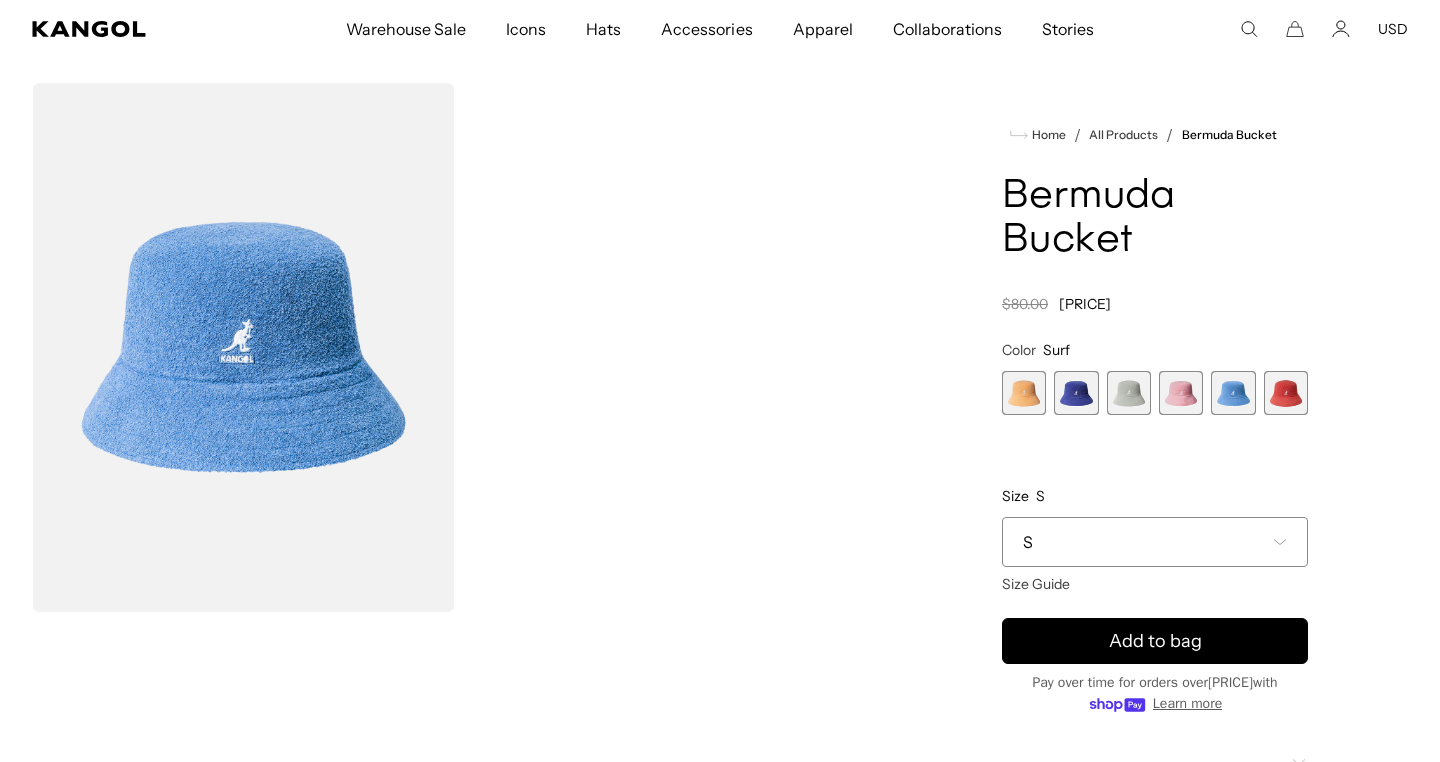 click at bounding box center [1286, 393] 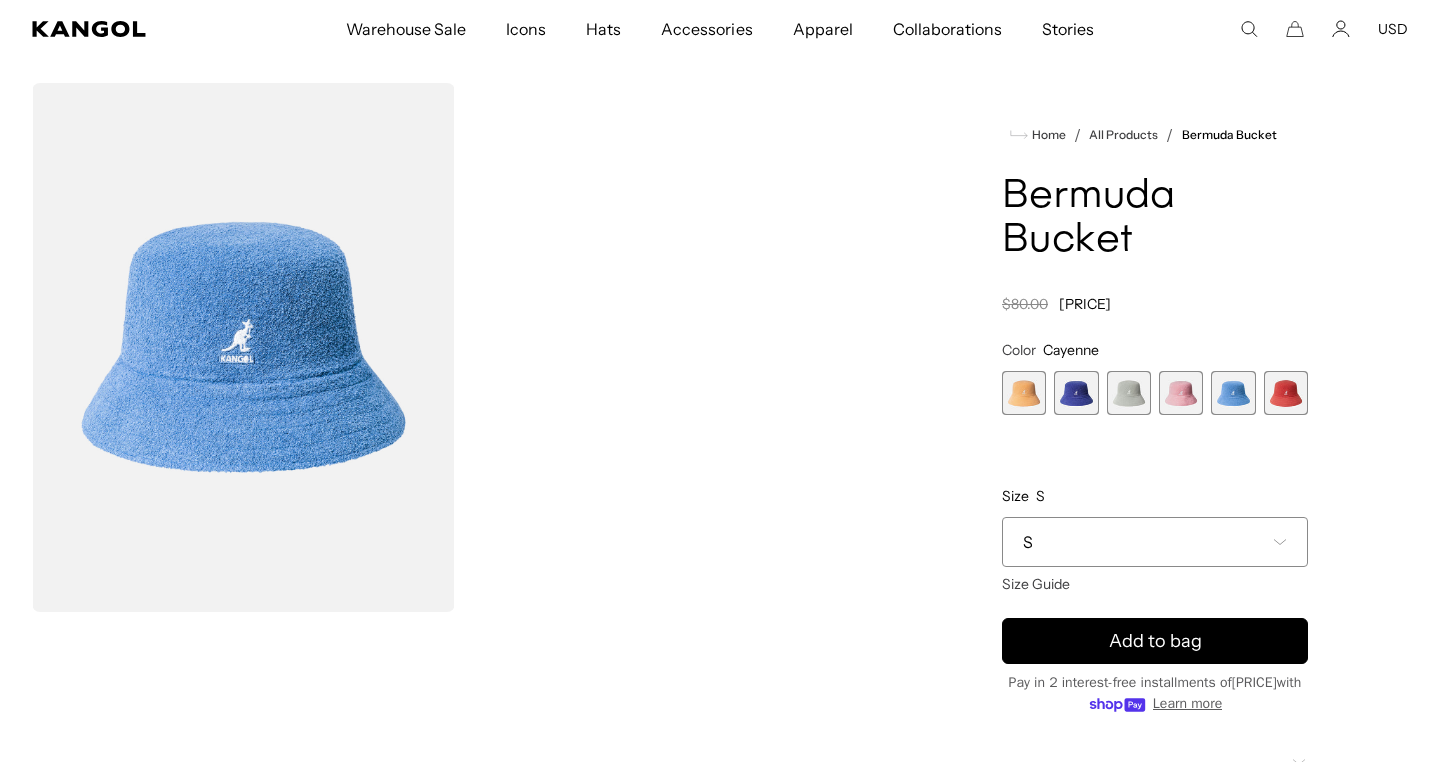 scroll, scrollTop: 0, scrollLeft: 412, axis: horizontal 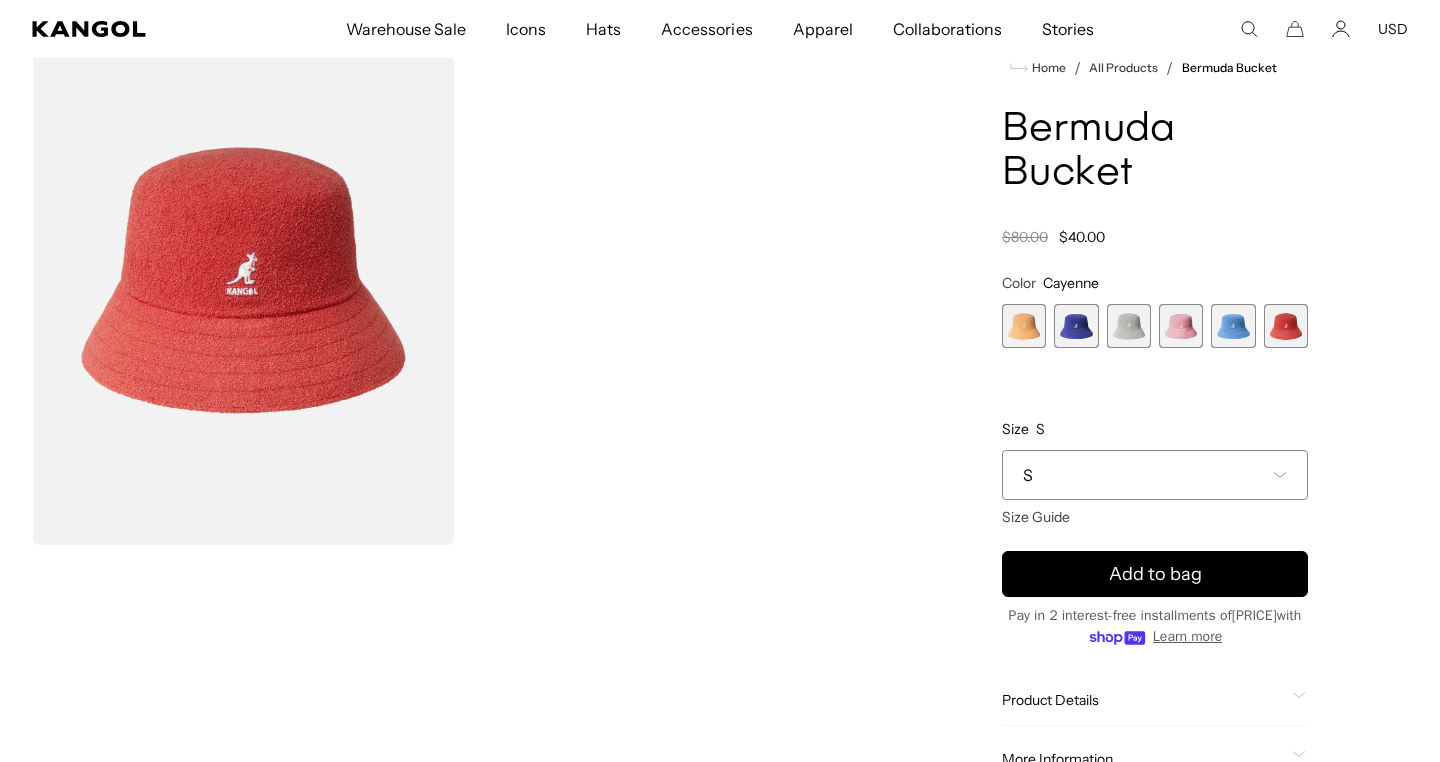 click at bounding box center (1024, 326) 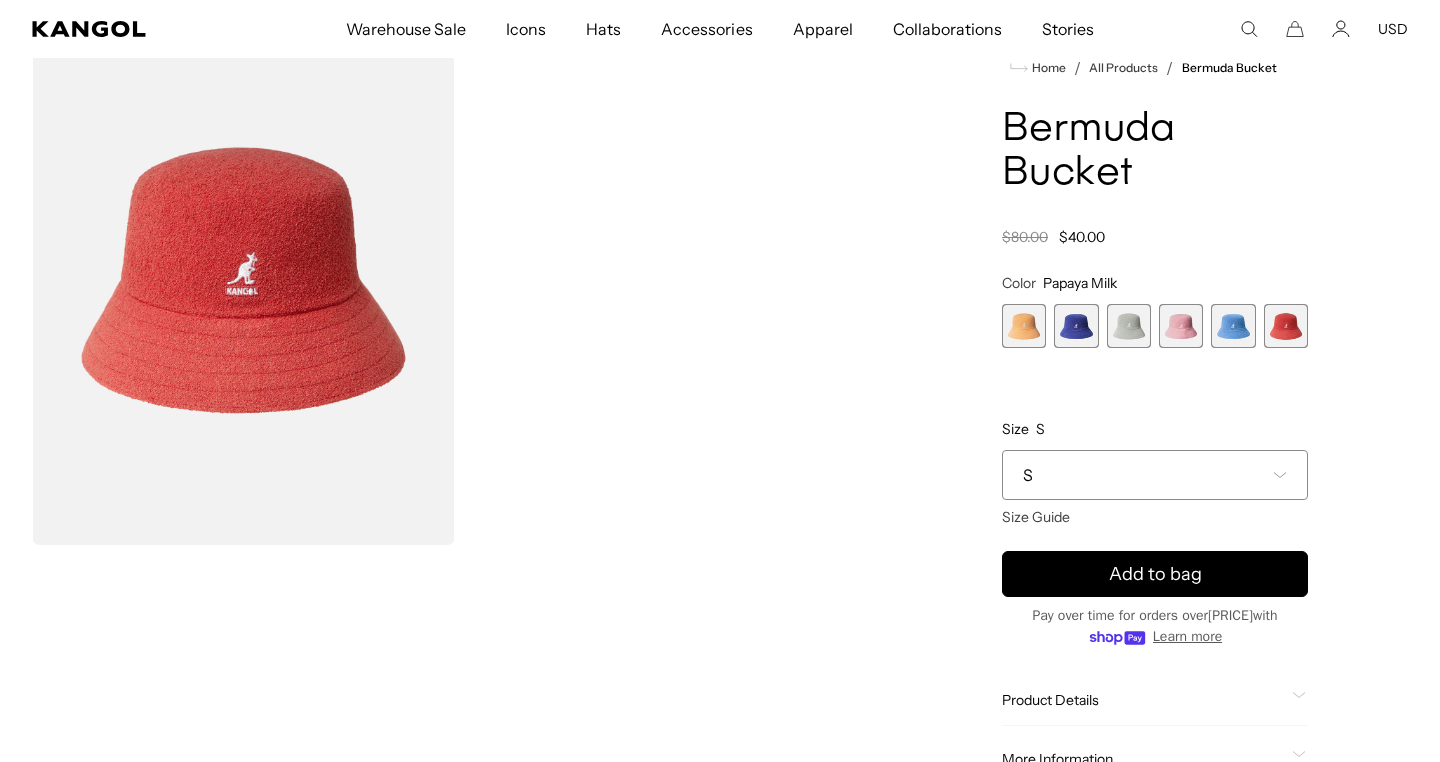 scroll, scrollTop: 0, scrollLeft: 412, axis: horizontal 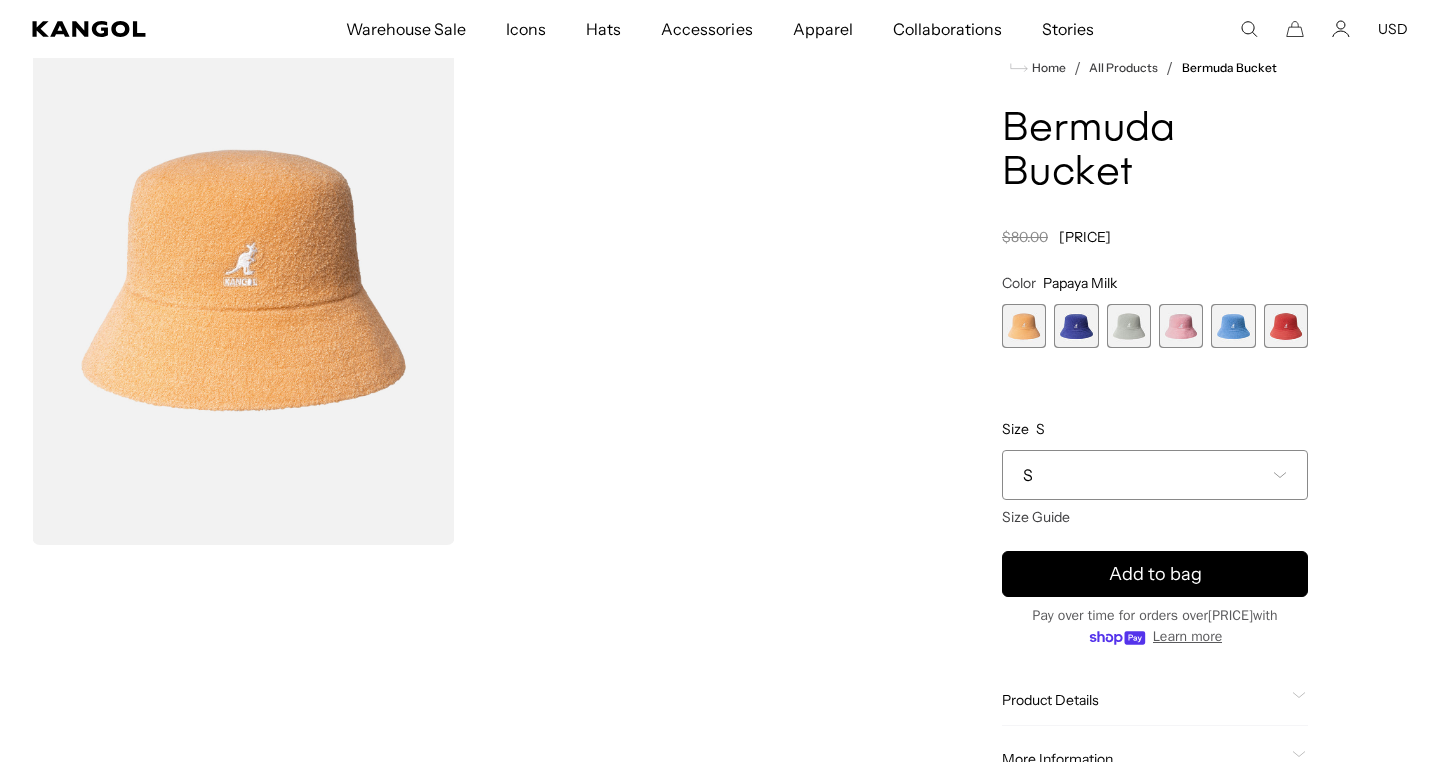 click at bounding box center [1076, 326] 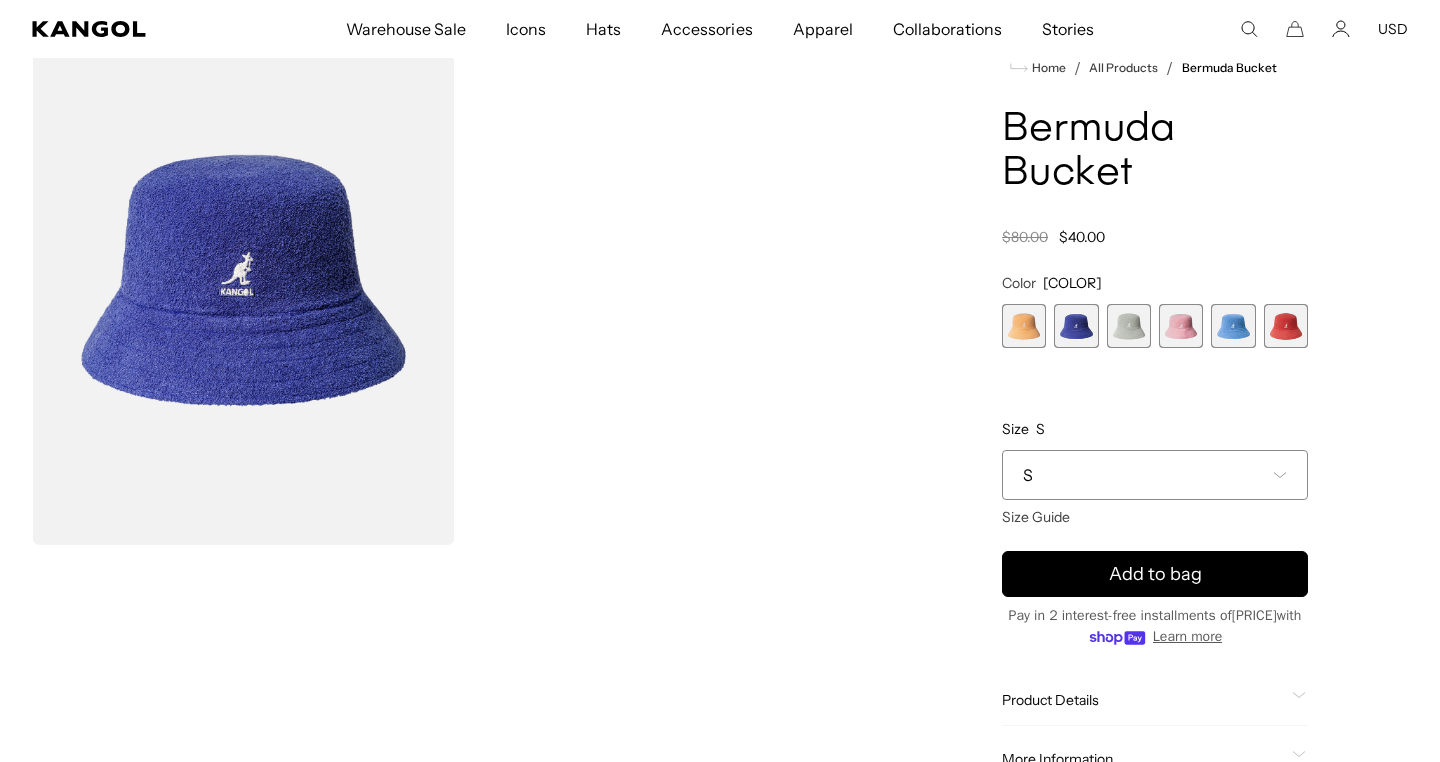click at bounding box center (1129, 326) 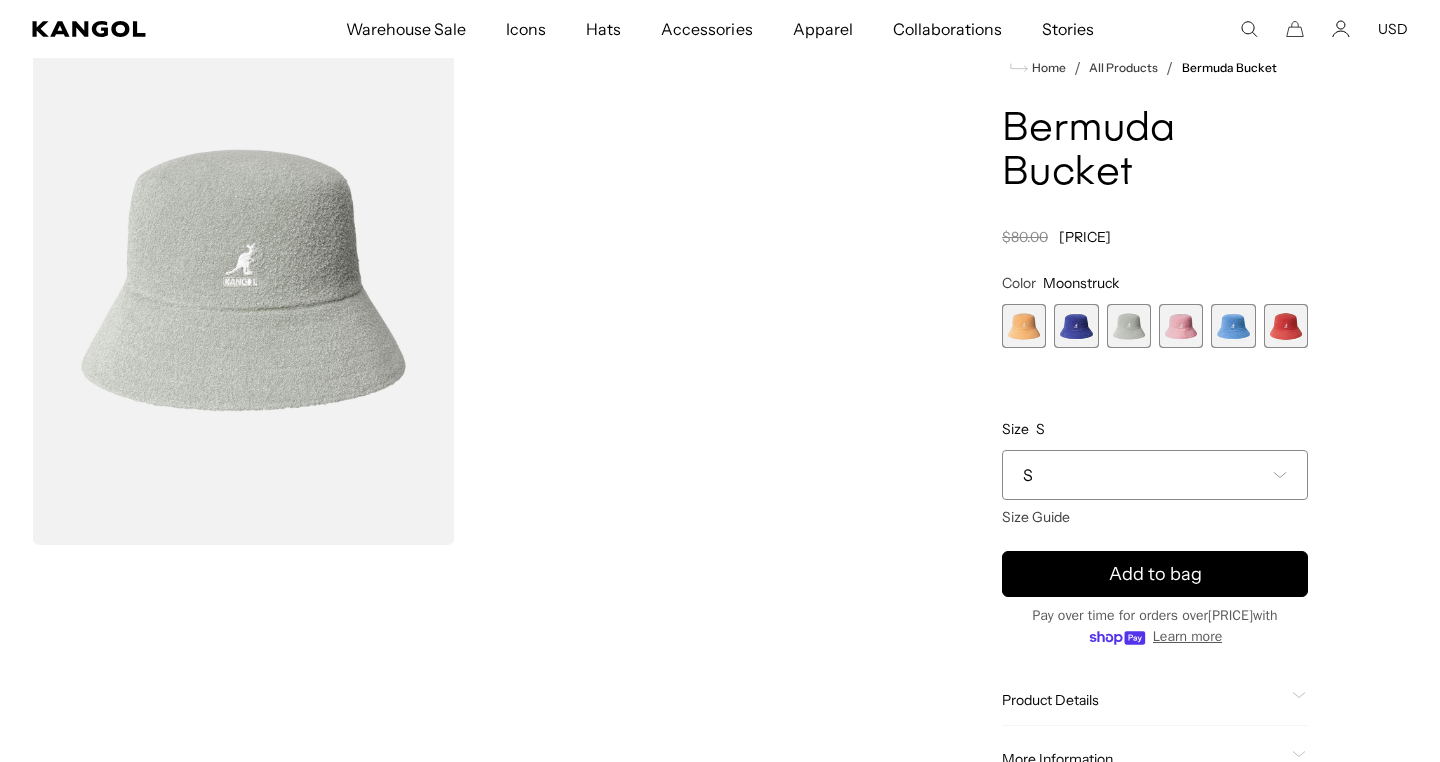 scroll, scrollTop: 0, scrollLeft: 0, axis: both 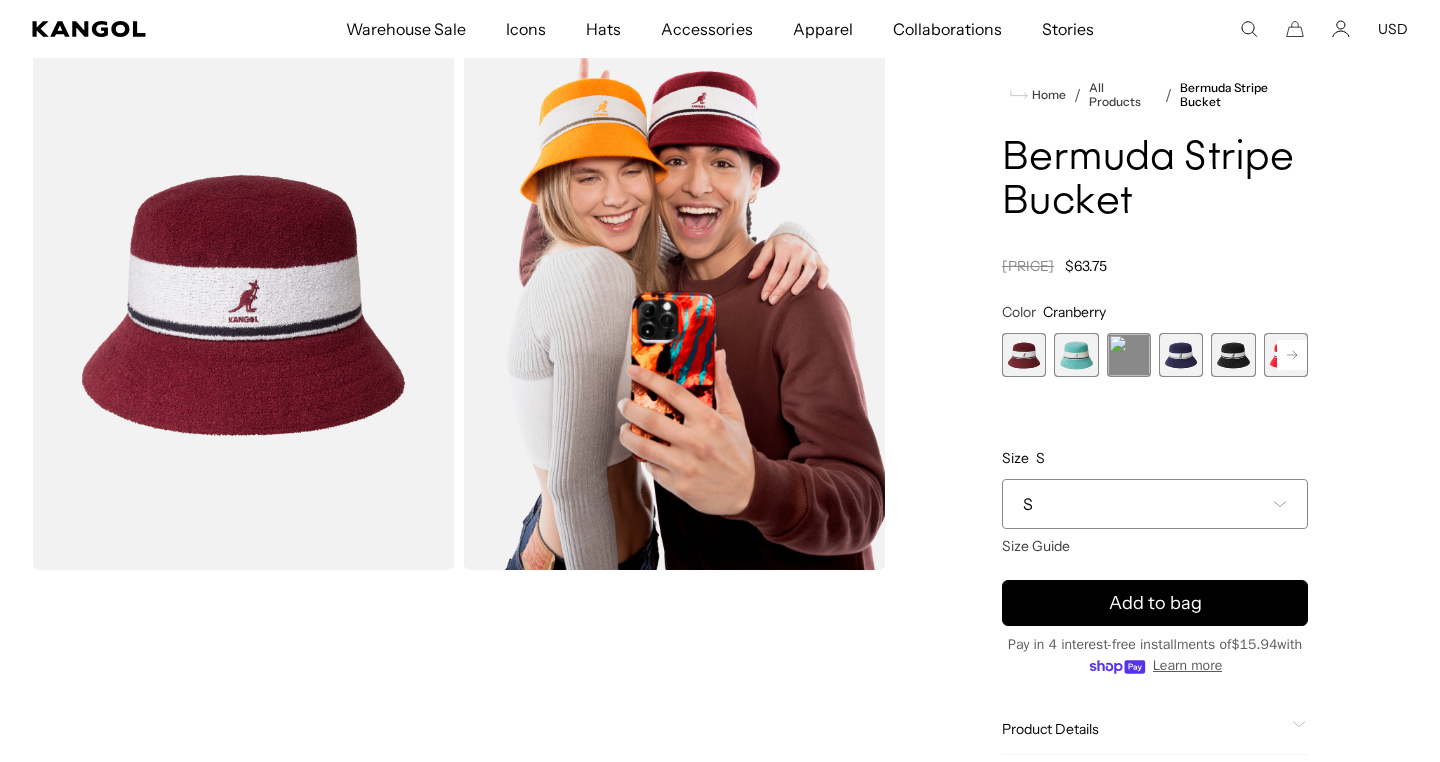 click at bounding box center [1181, 355] 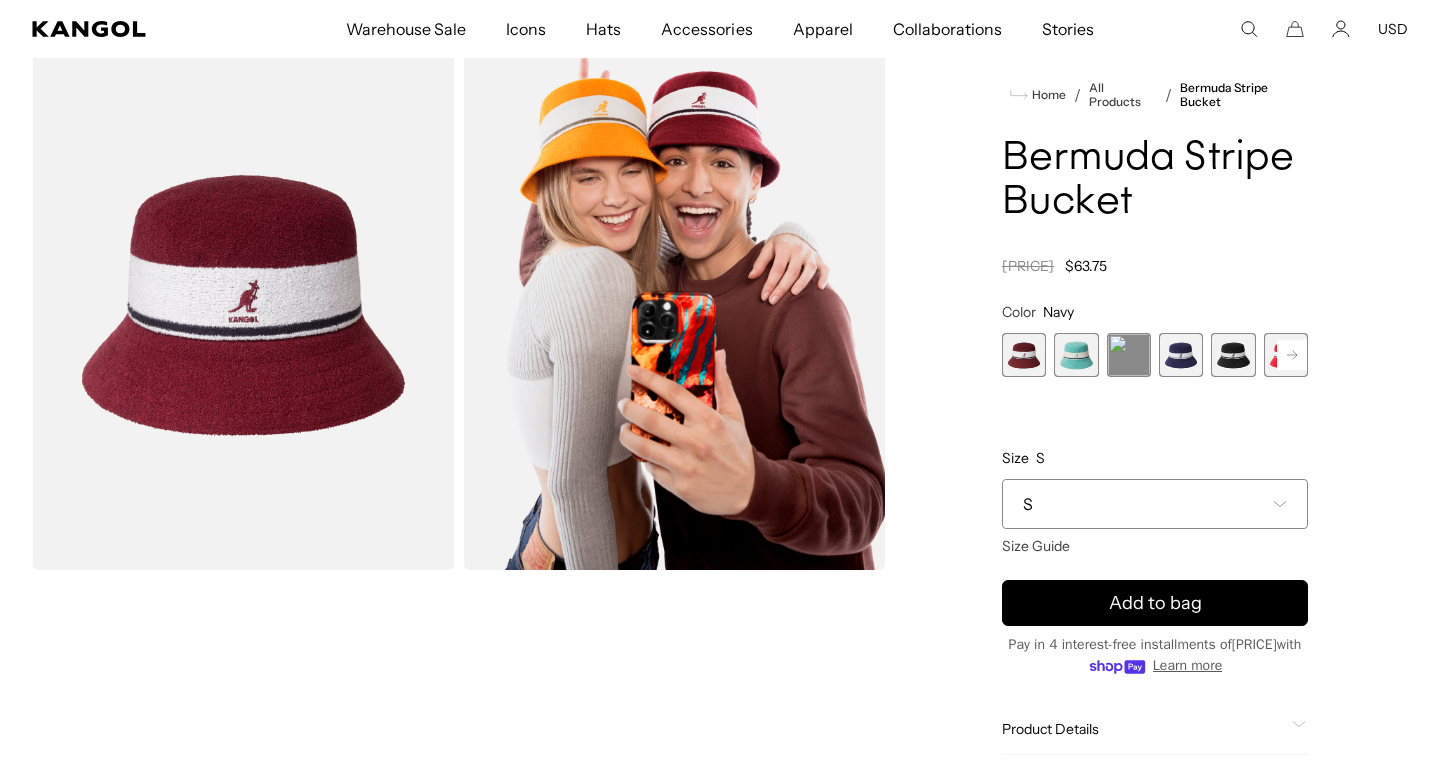 scroll, scrollTop: 0, scrollLeft: 0, axis: both 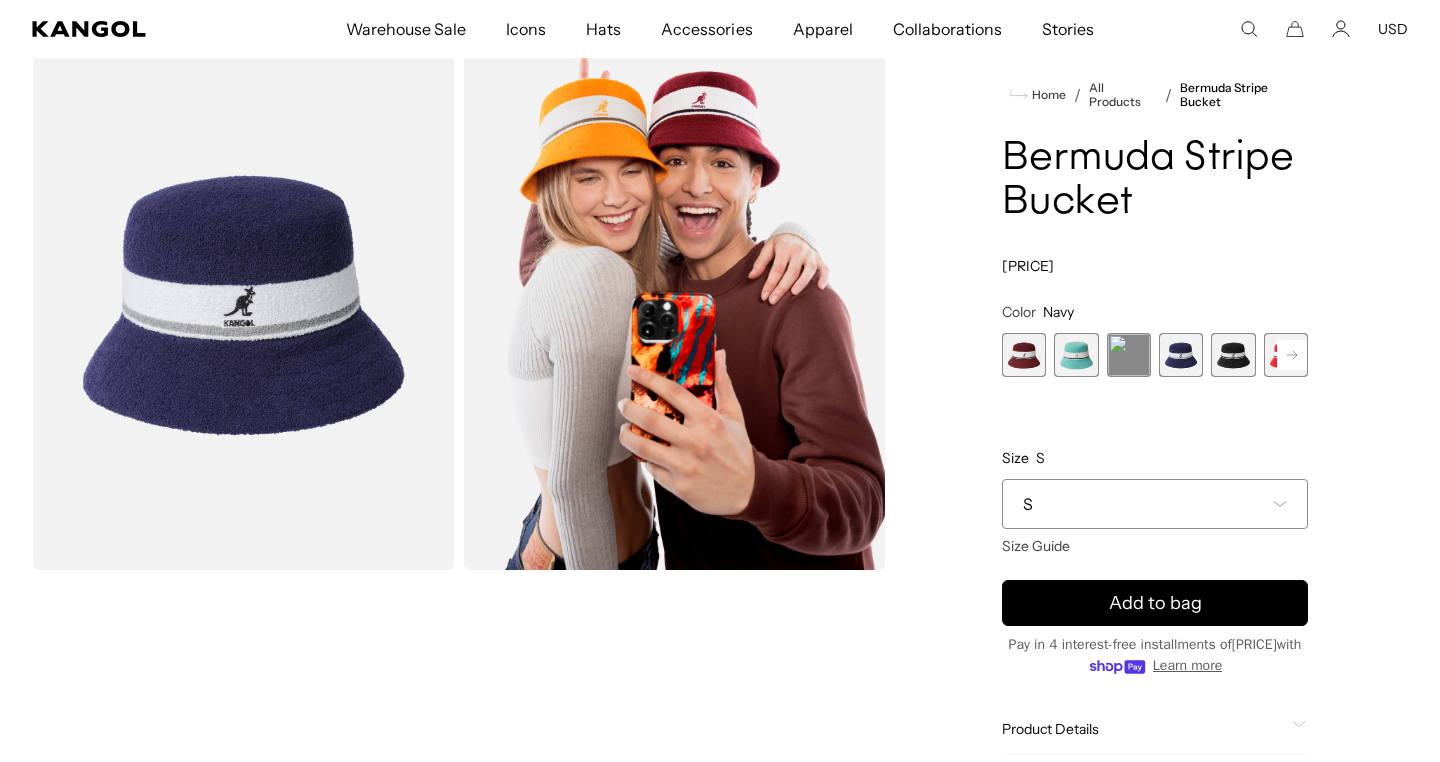 click at bounding box center [1129, 355] 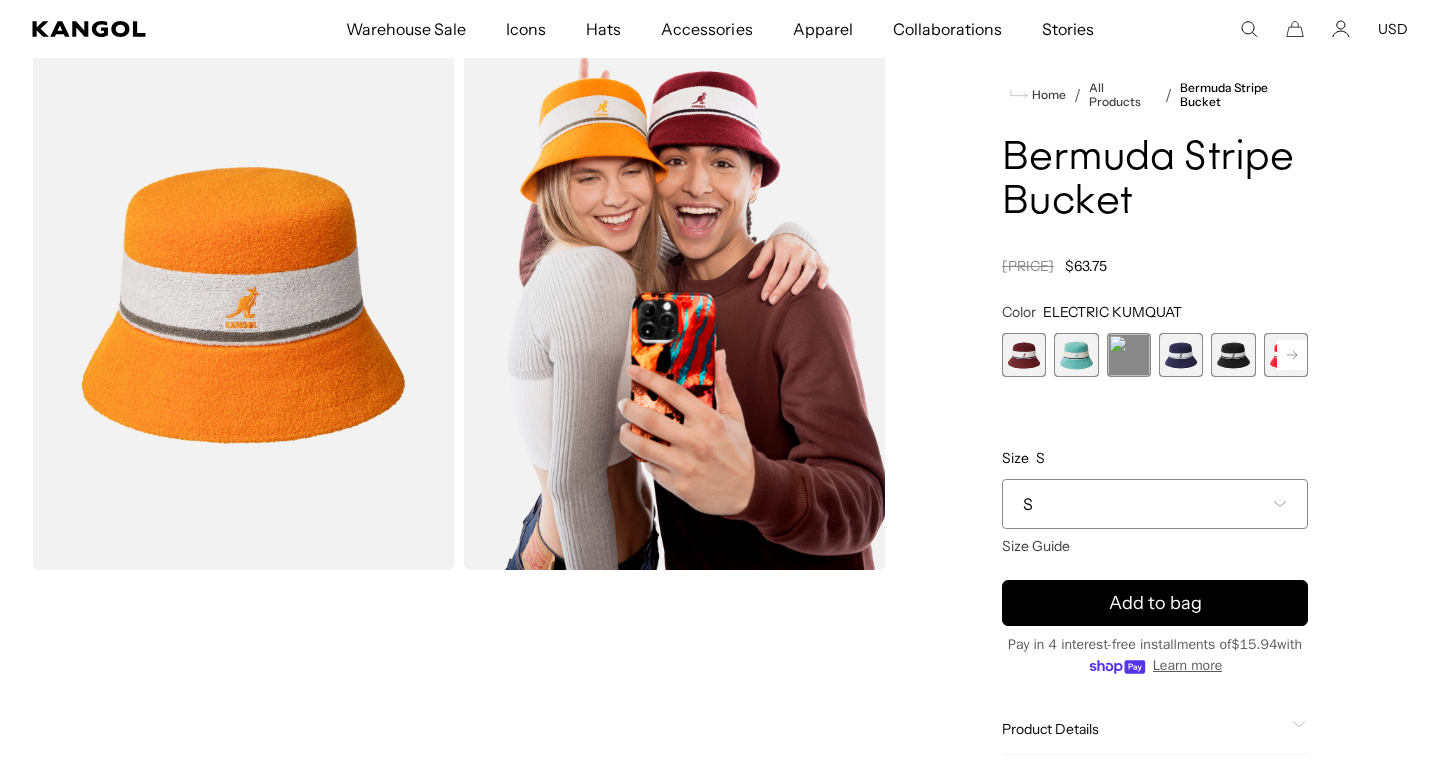 scroll, scrollTop: 0, scrollLeft: 0, axis: both 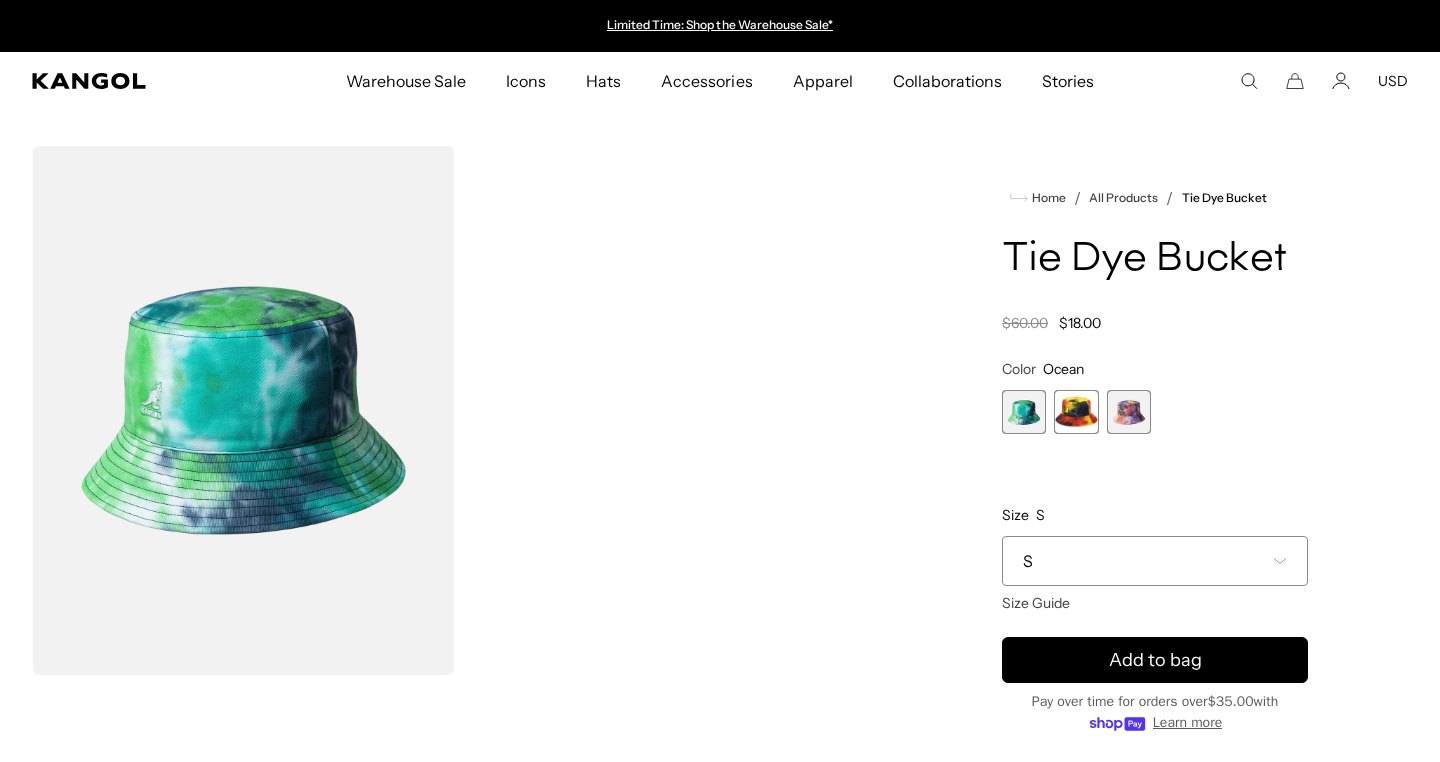 click at bounding box center [1076, 412] 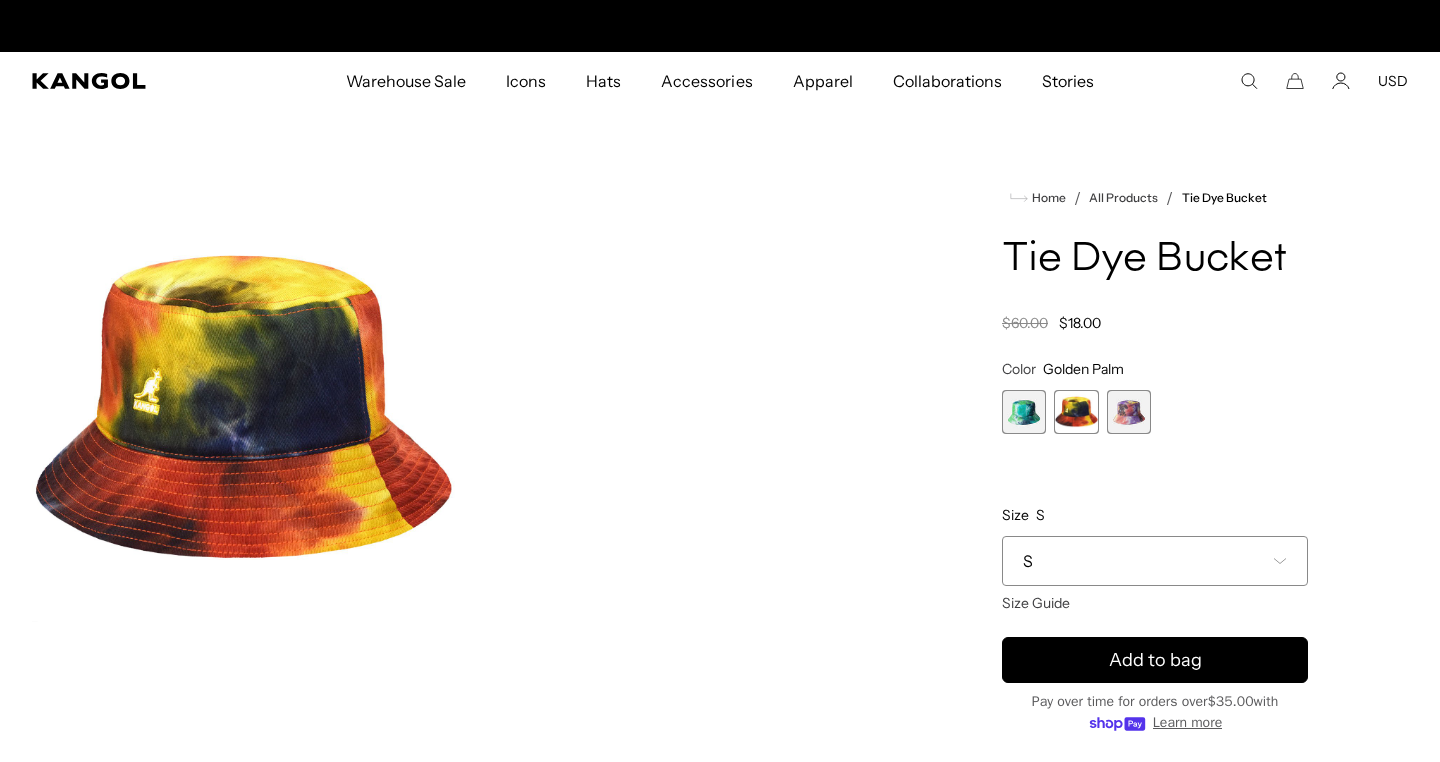scroll, scrollTop: 0, scrollLeft: 412, axis: horizontal 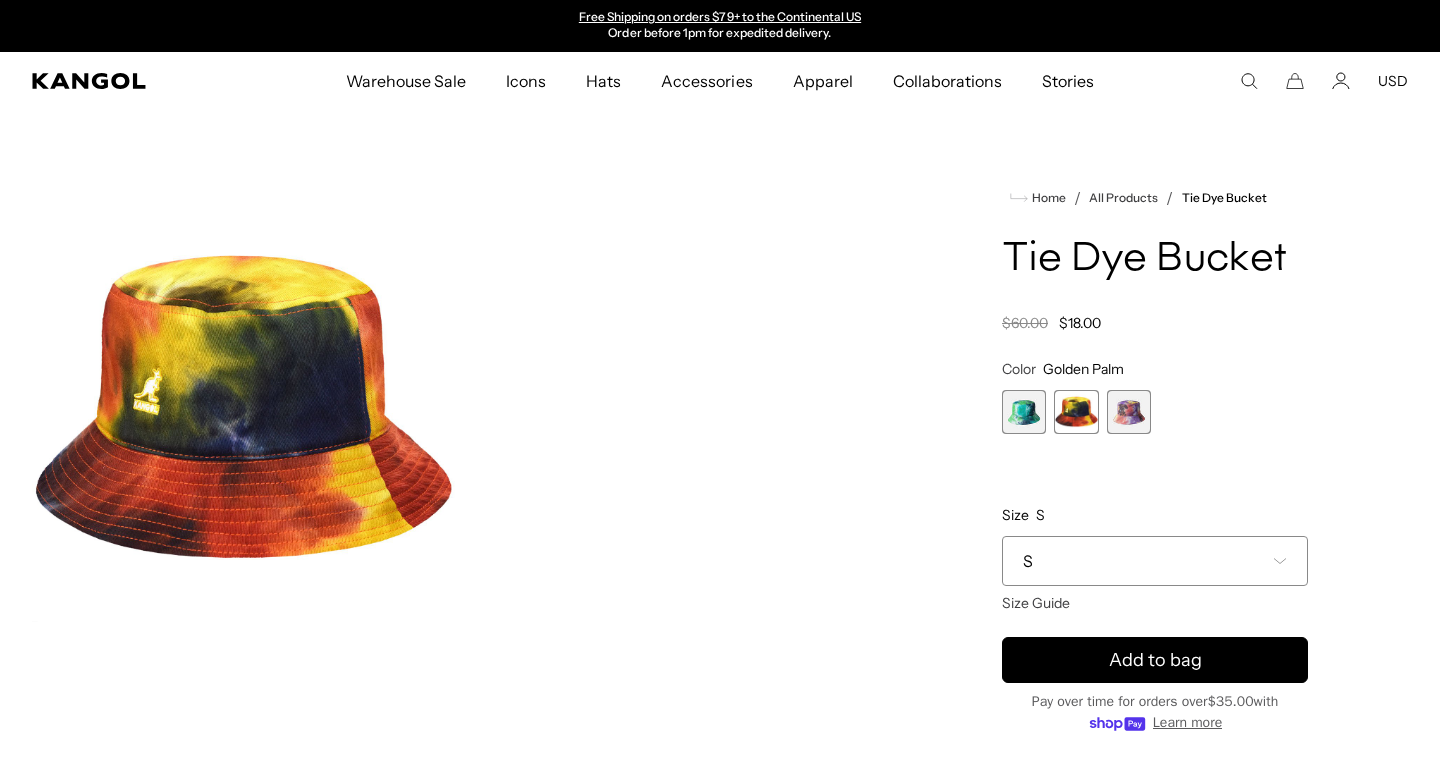click at bounding box center (1024, 412) 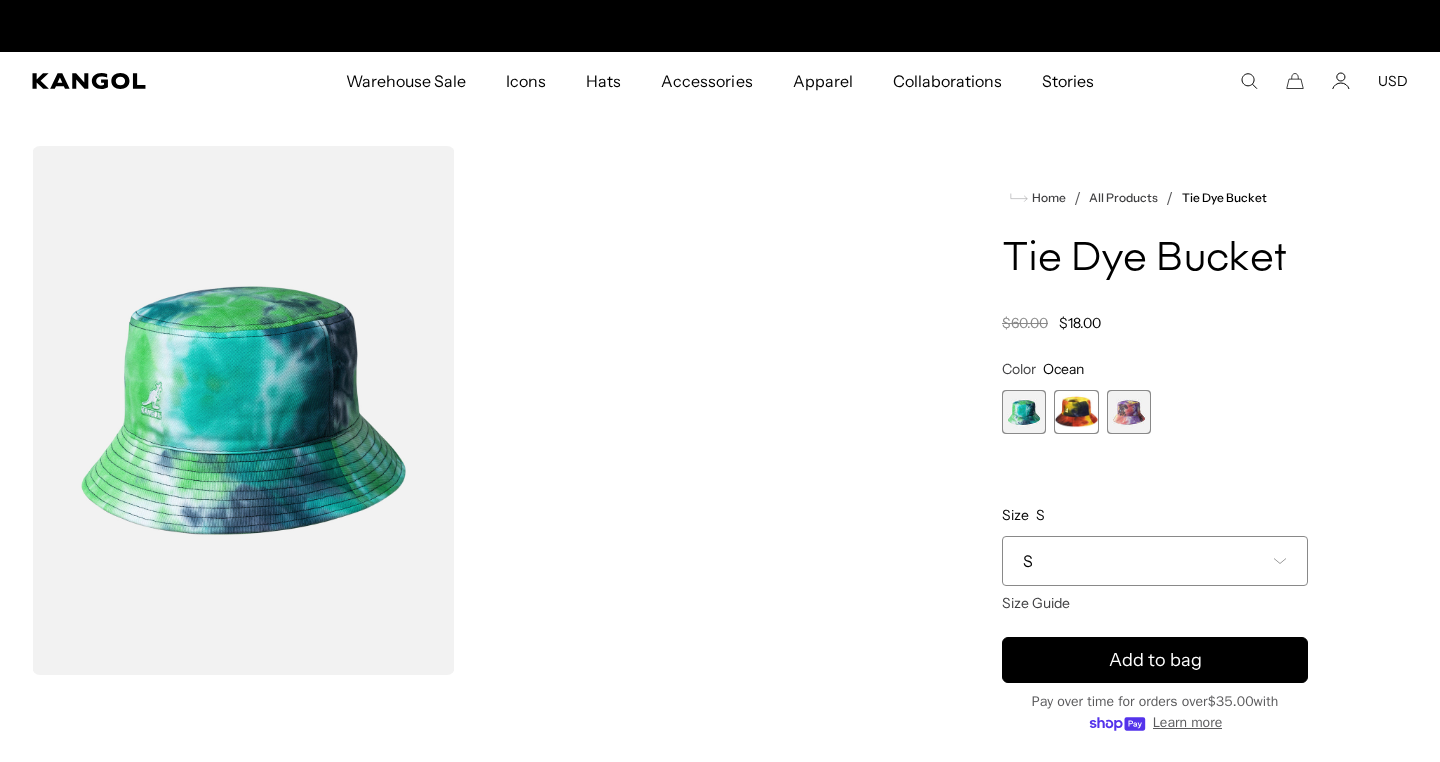 scroll, scrollTop: 0, scrollLeft: 0, axis: both 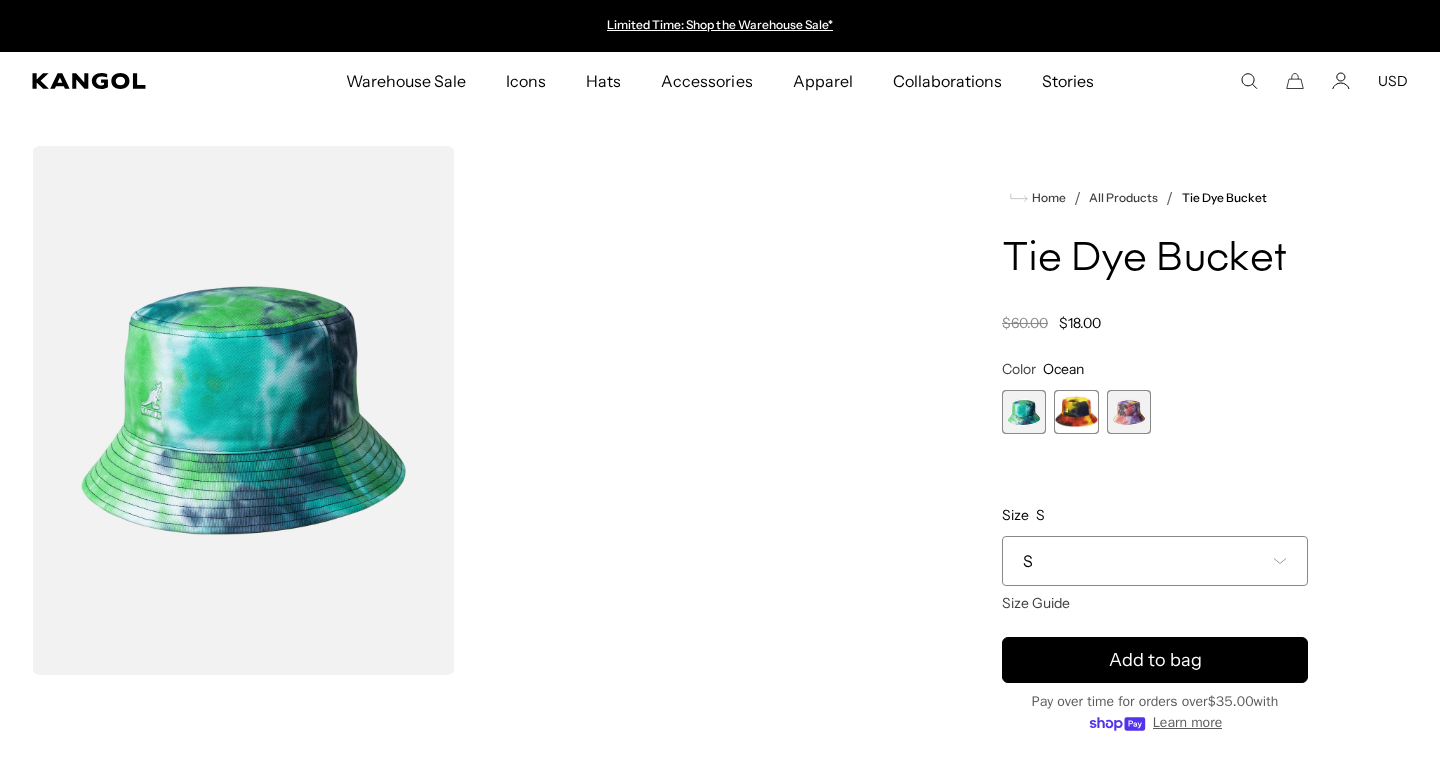 click at bounding box center [1129, 412] 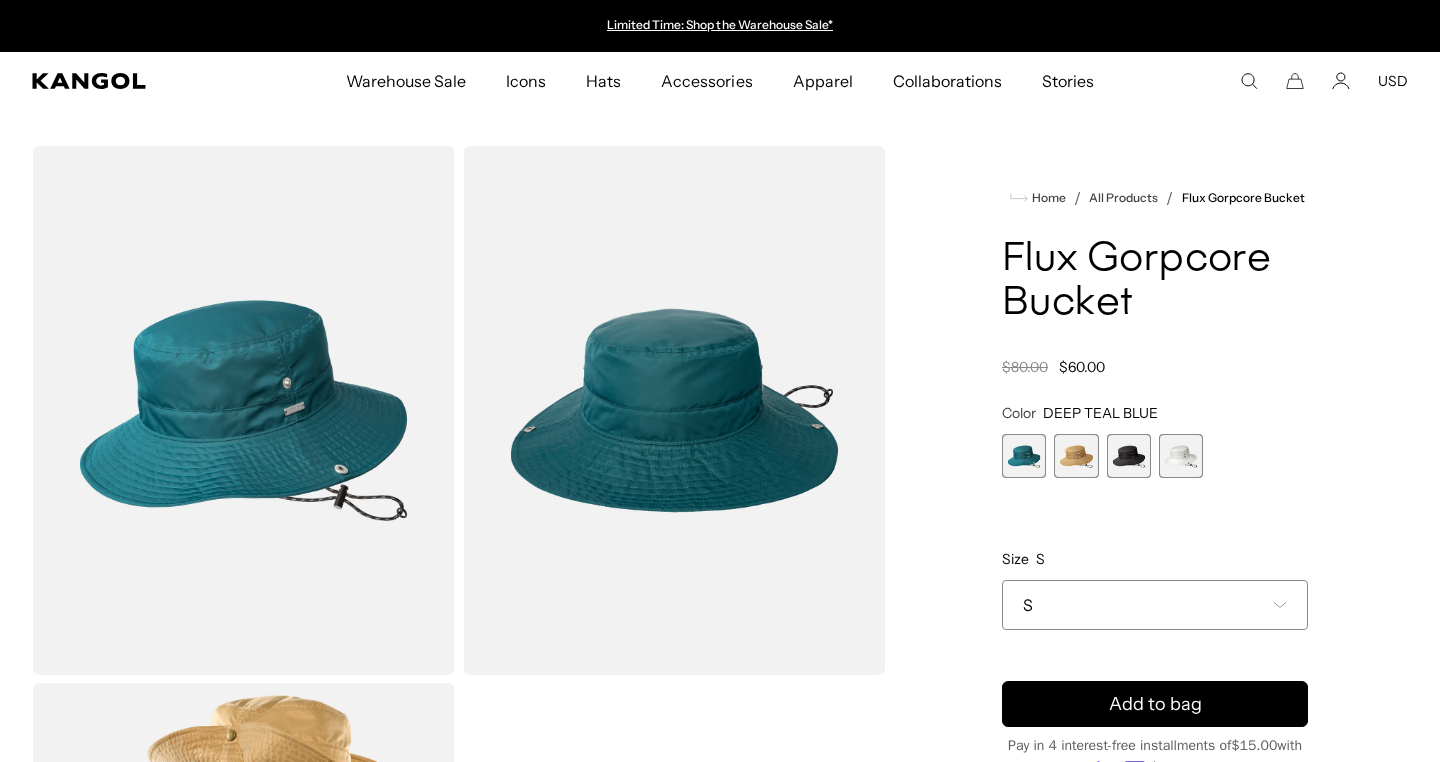 scroll, scrollTop: 0, scrollLeft: 0, axis: both 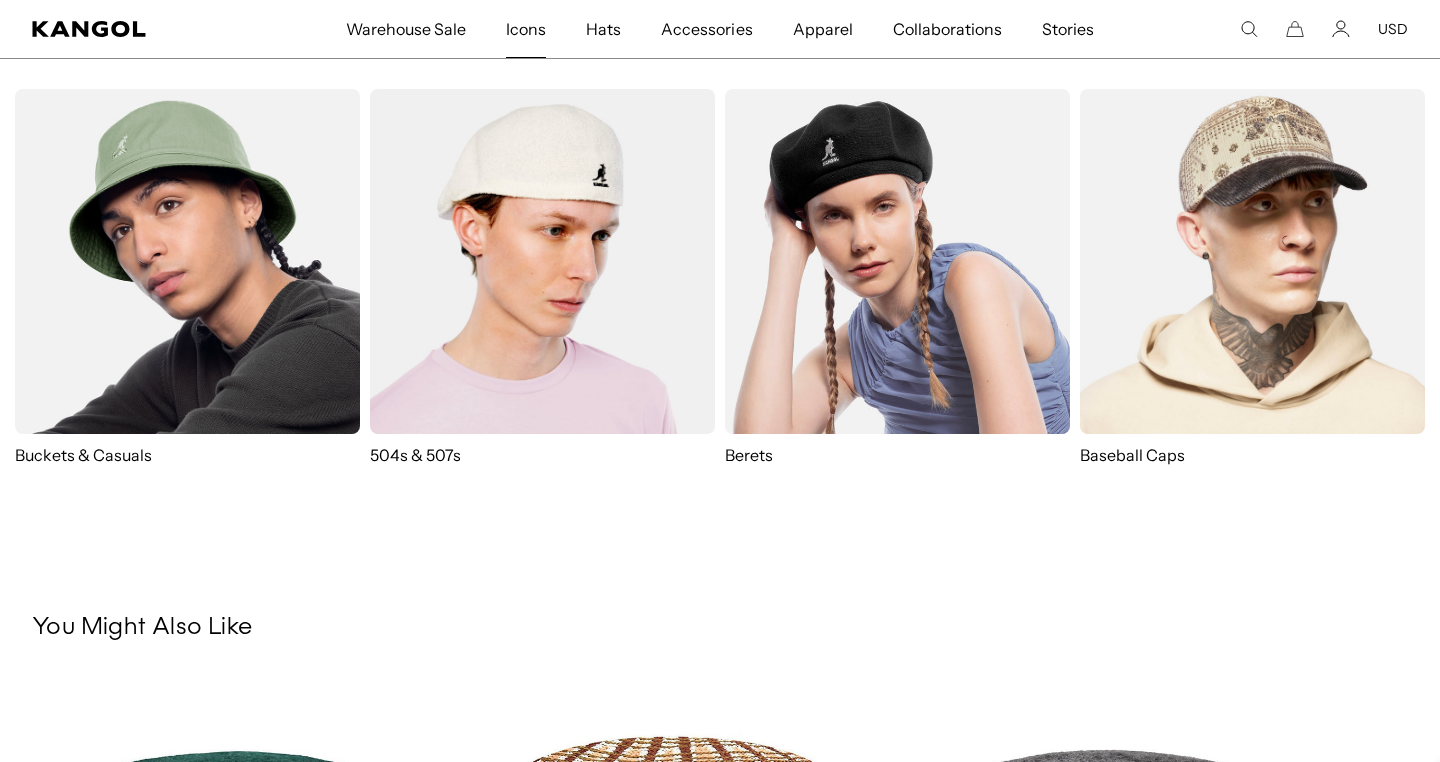 click at bounding box center (187, 261) 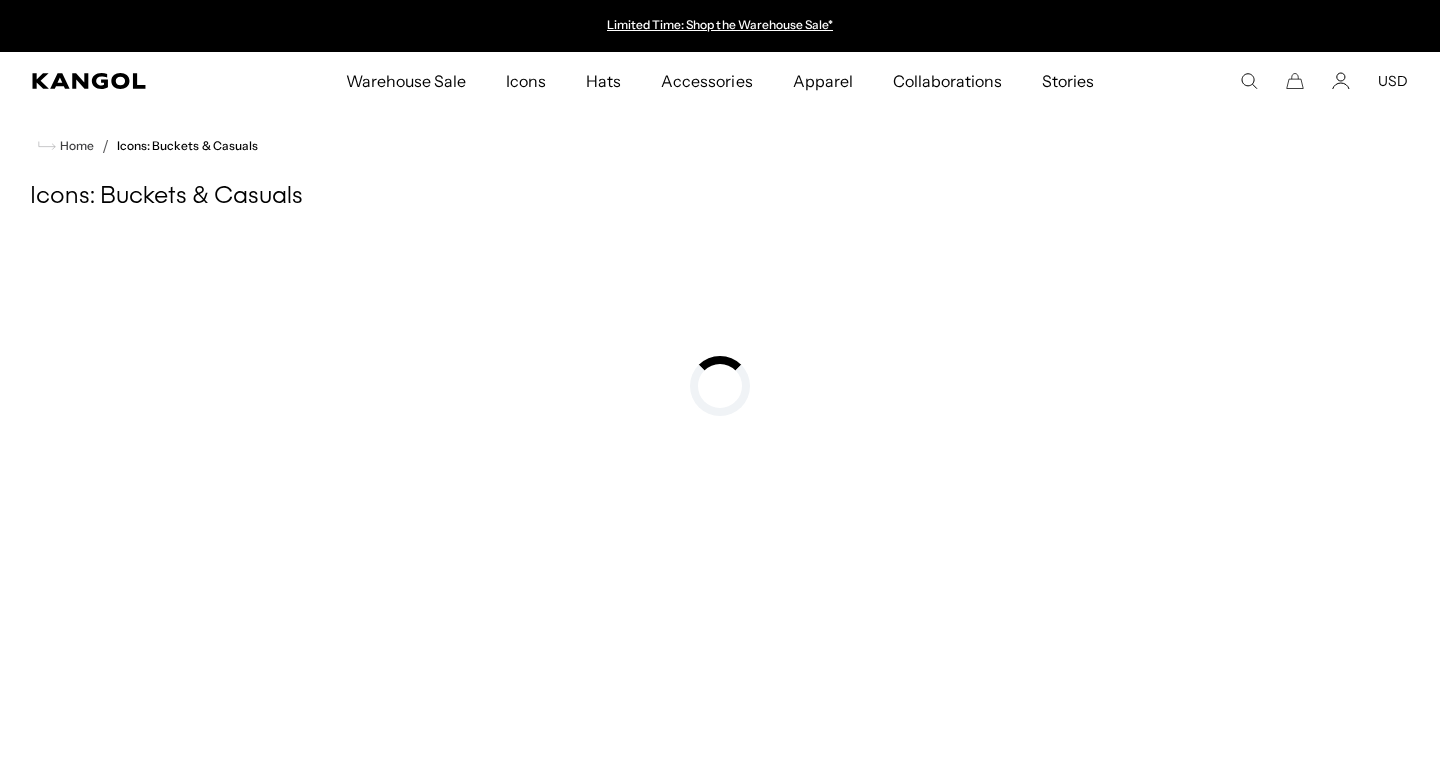 scroll, scrollTop: 0, scrollLeft: 0, axis: both 